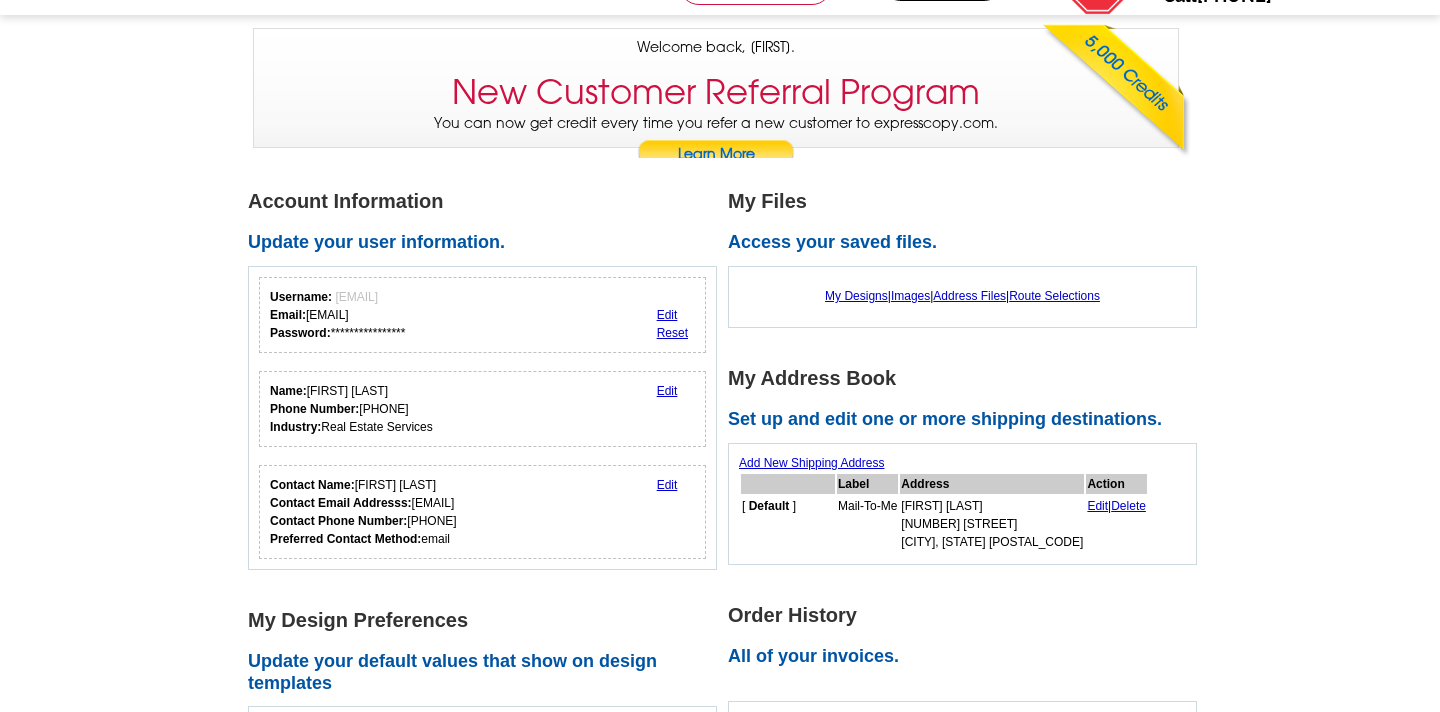scroll, scrollTop: 166, scrollLeft: 0, axis: vertical 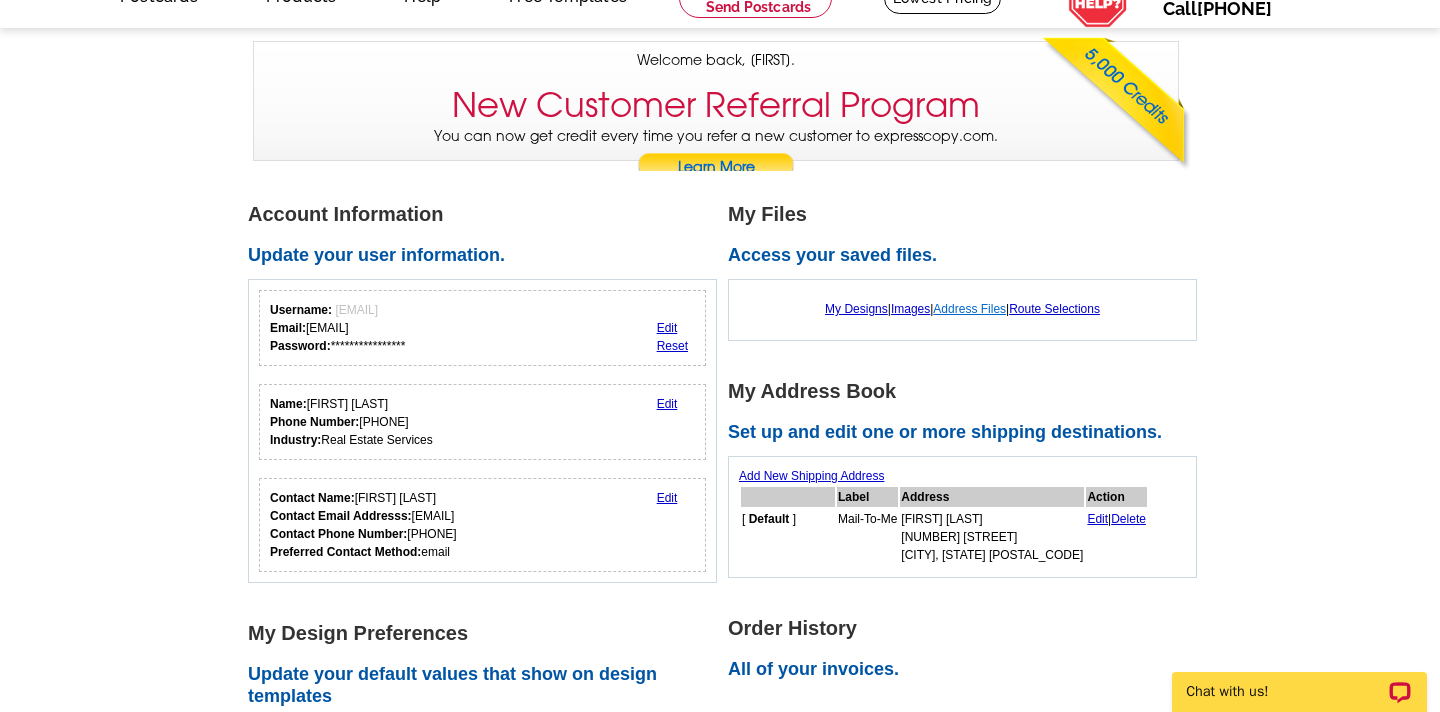 click on "Address Files" at bounding box center (969, 309) 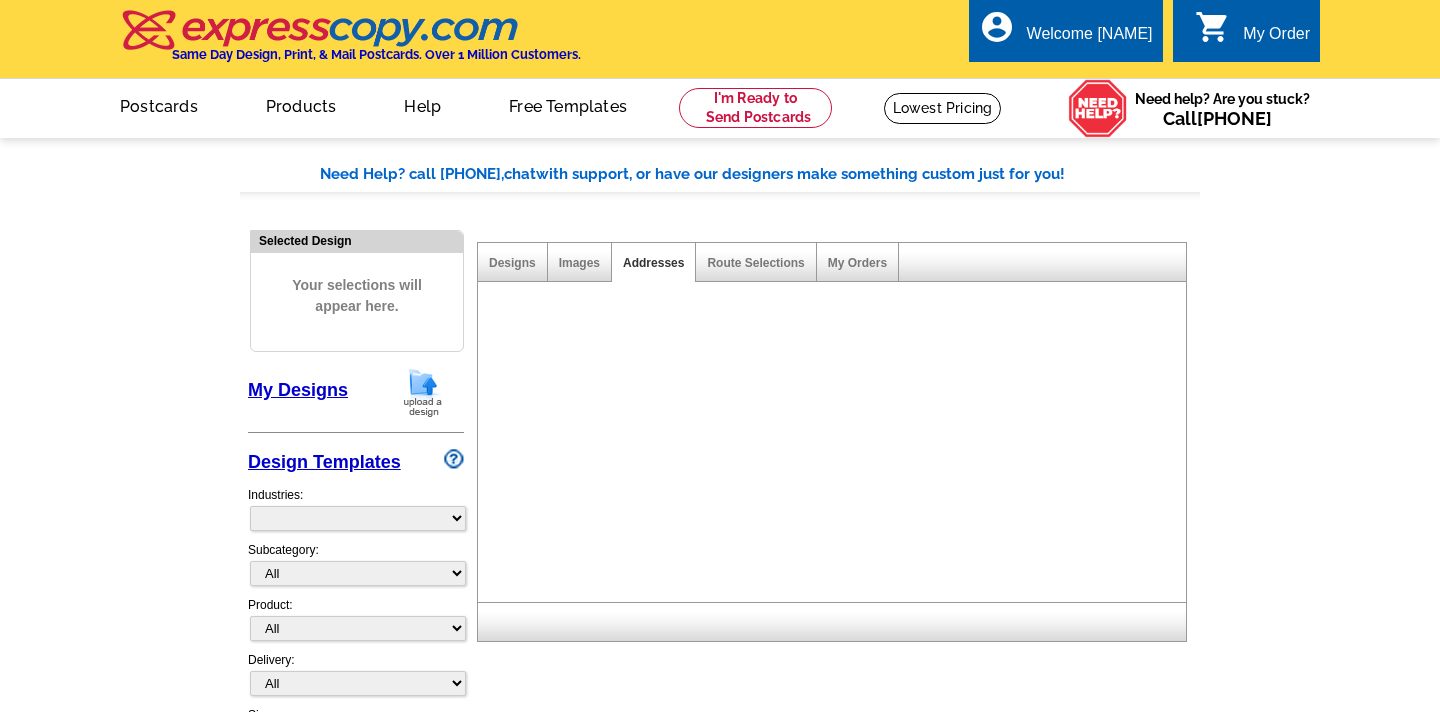 scroll, scrollTop: 0, scrollLeft: 0, axis: both 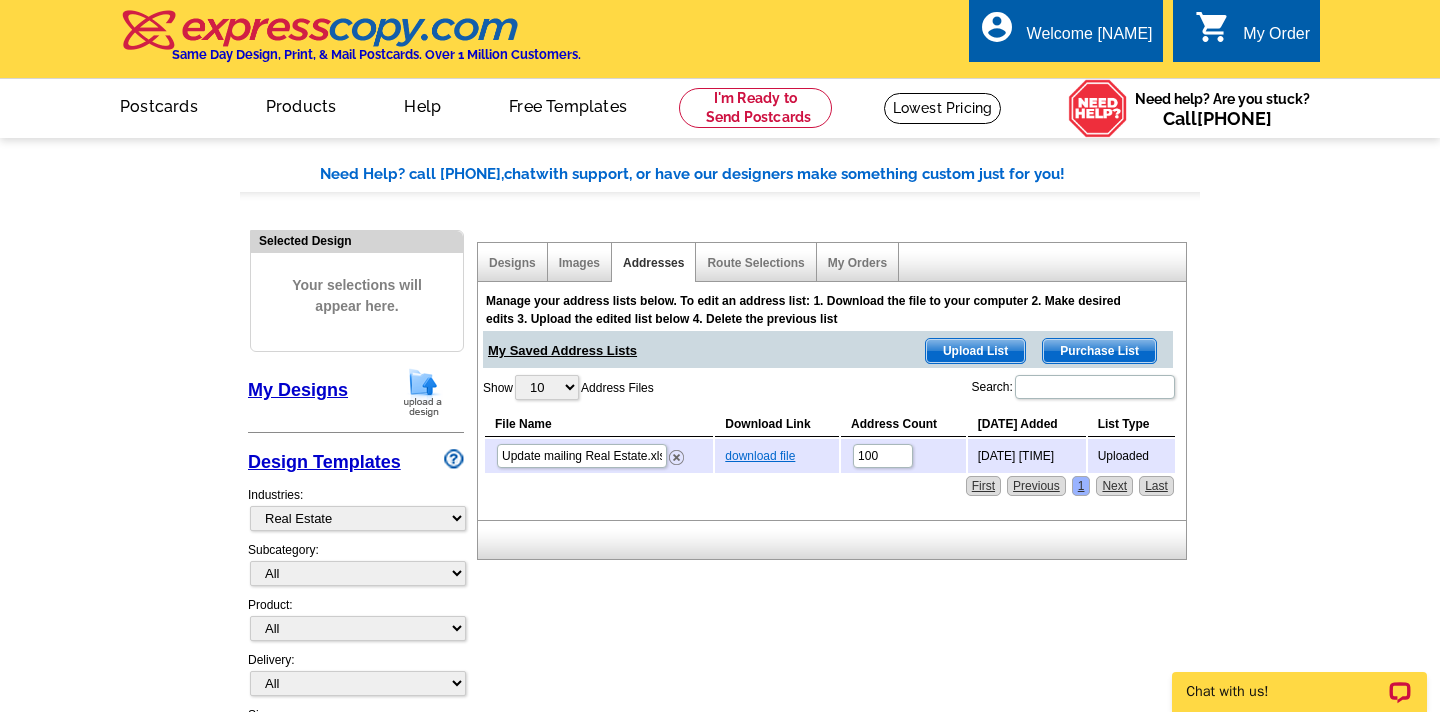 click on "download file" at bounding box center [760, 456] 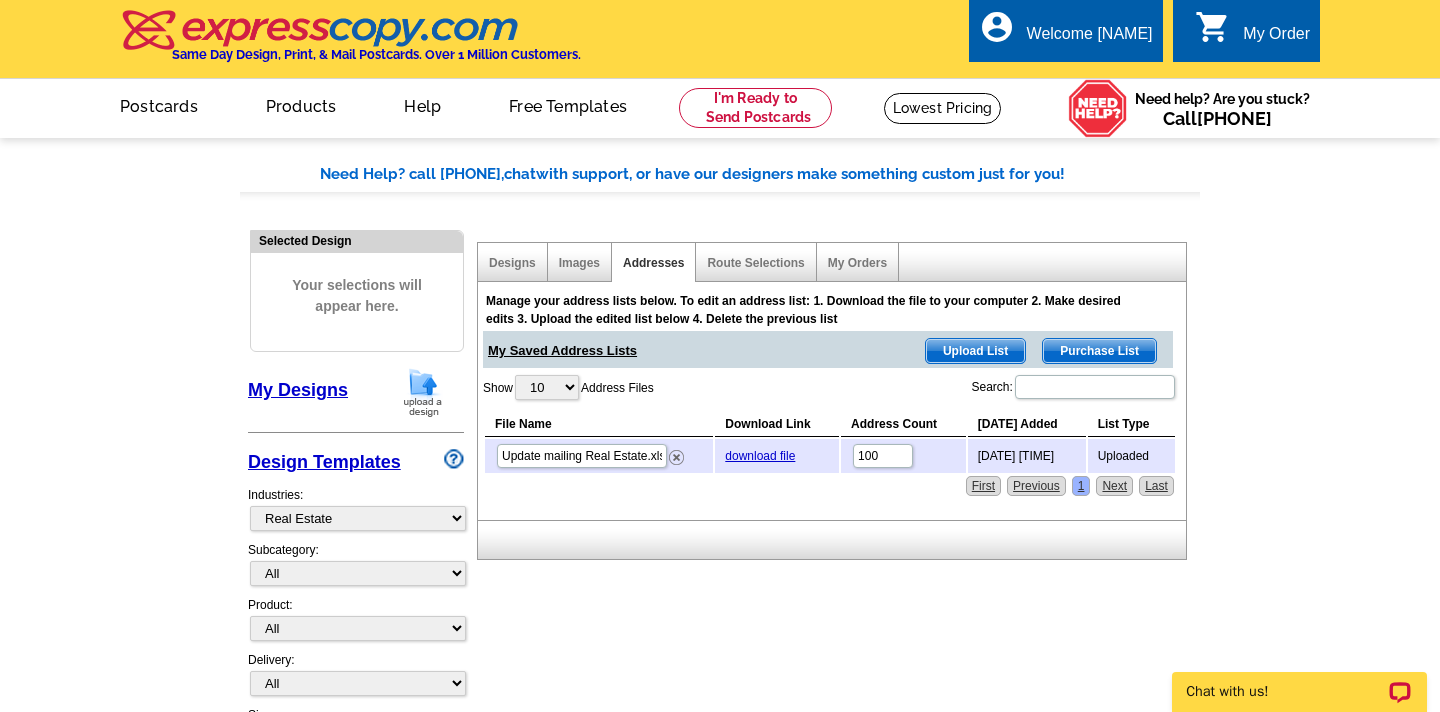 click on "Need Help? call 800-260-5887,  chat  with support, or have our designers make something custom just for you!
Got it, no need for the selection guide next time.
Show Results
Selected Design
Your selections will appear here.
My Designs
Design Templates
Industries:
What's New Real Estate Mortgage Insurance HVAC Dental Solar EDDM - NEW! Calendar Postcards Arts & Entertainment Assisted Living Automotive All" at bounding box center [720, 876] 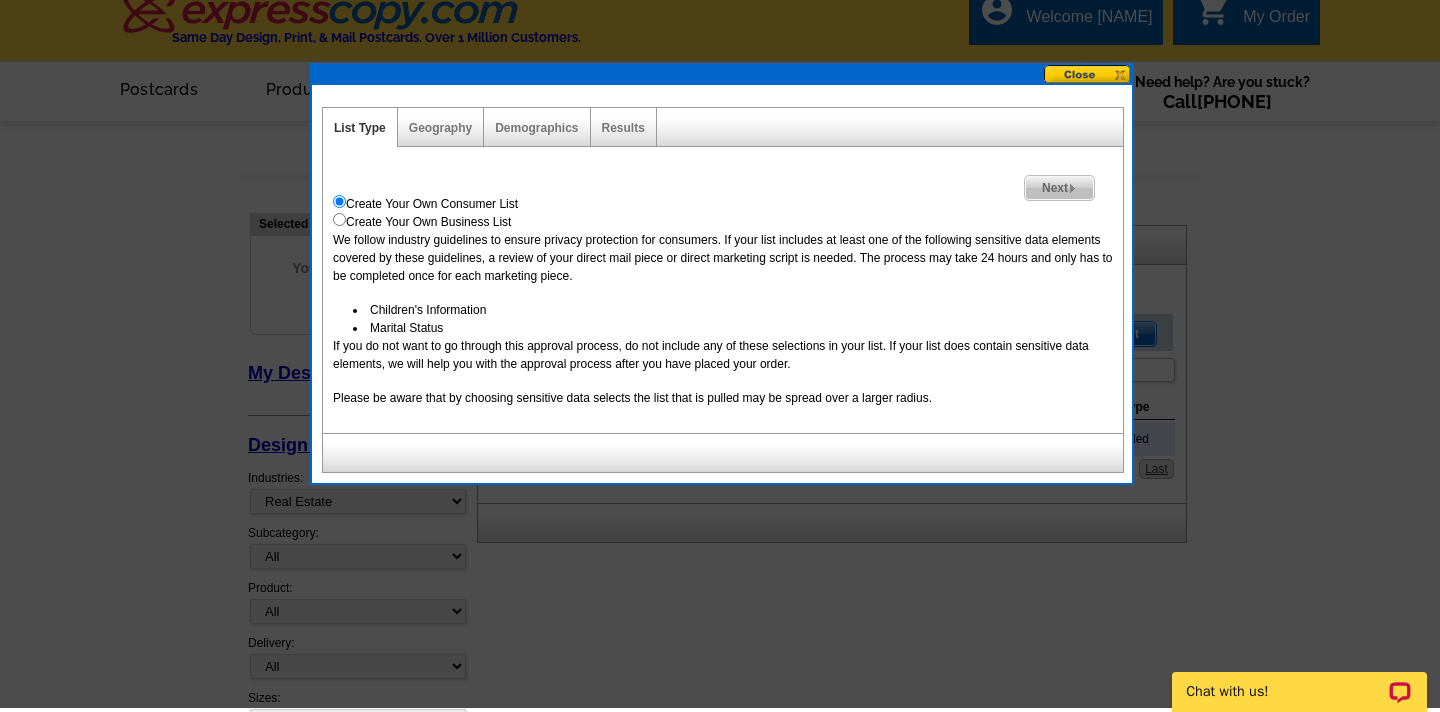 scroll, scrollTop: 11, scrollLeft: 0, axis: vertical 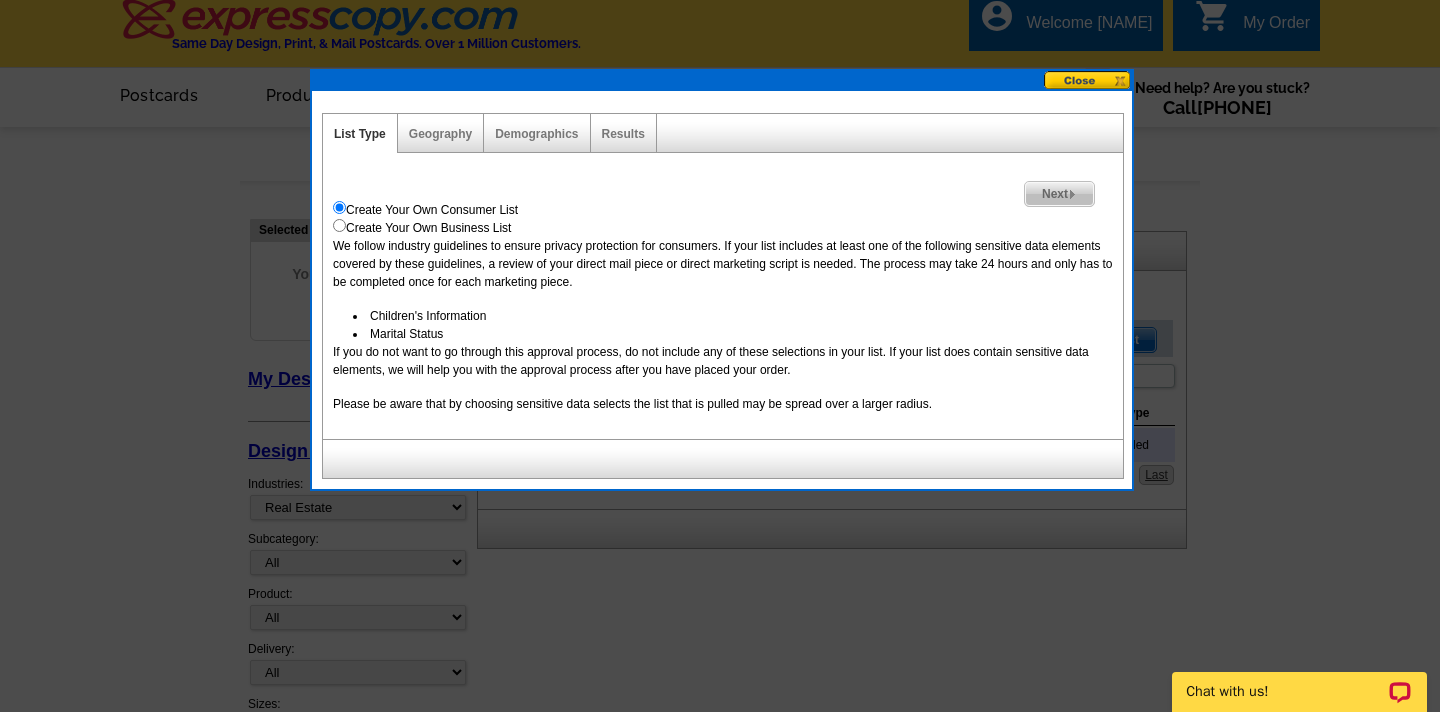 click at bounding box center [1088, 80] 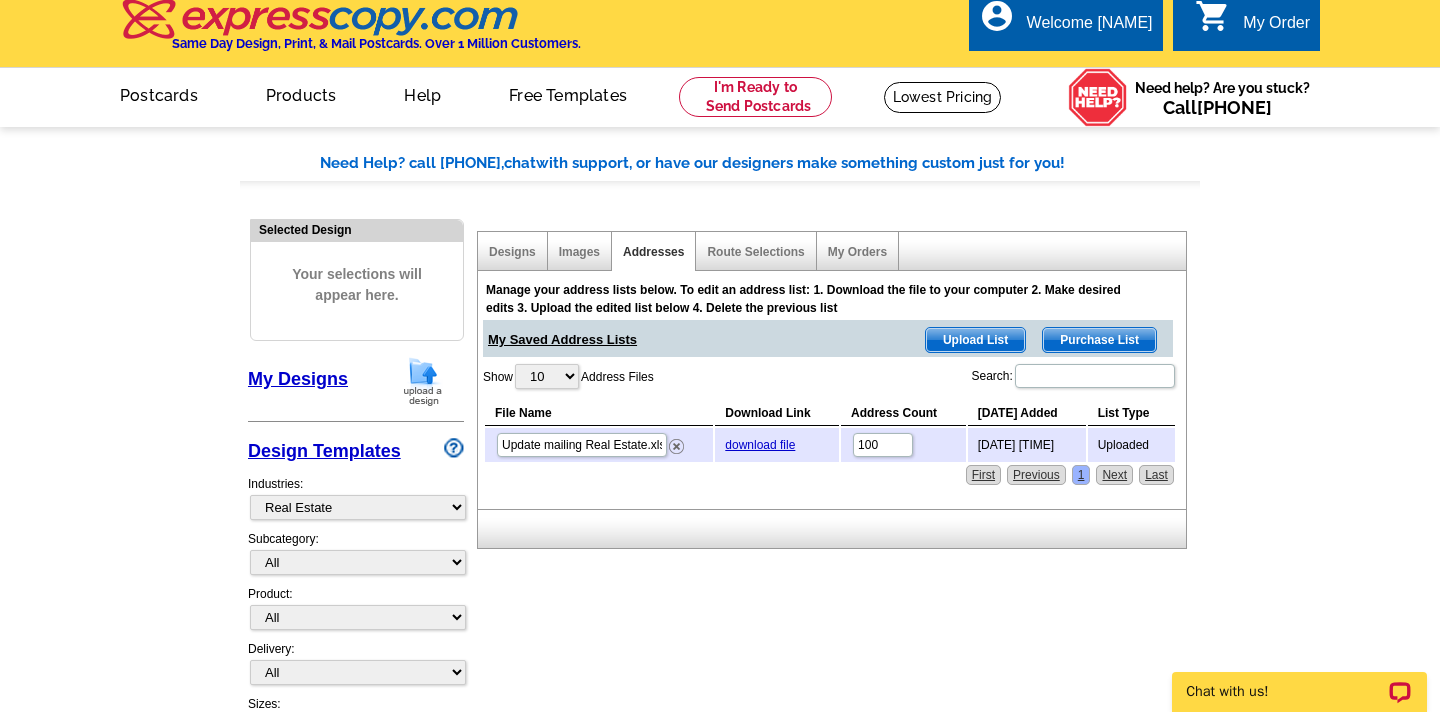click on "My Order" at bounding box center [1276, 28] 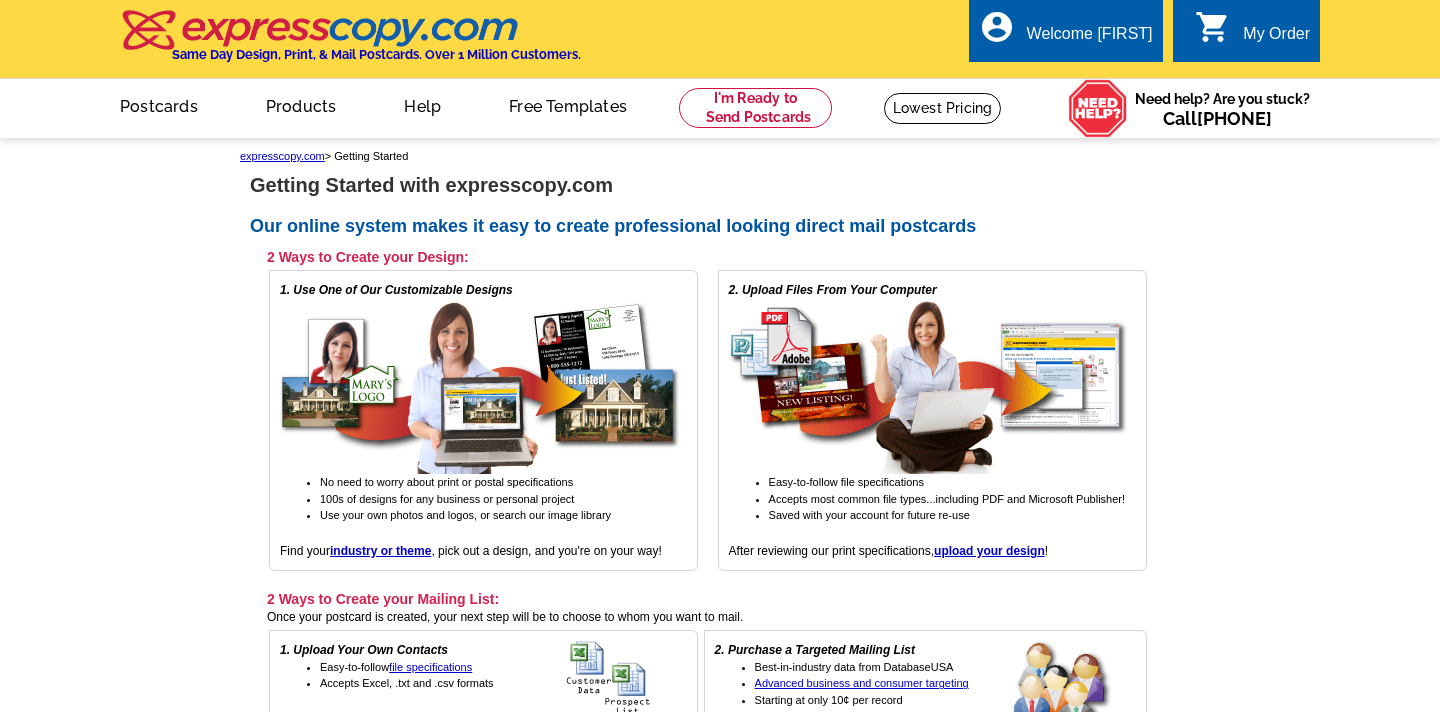 scroll, scrollTop: 0, scrollLeft: 0, axis: both 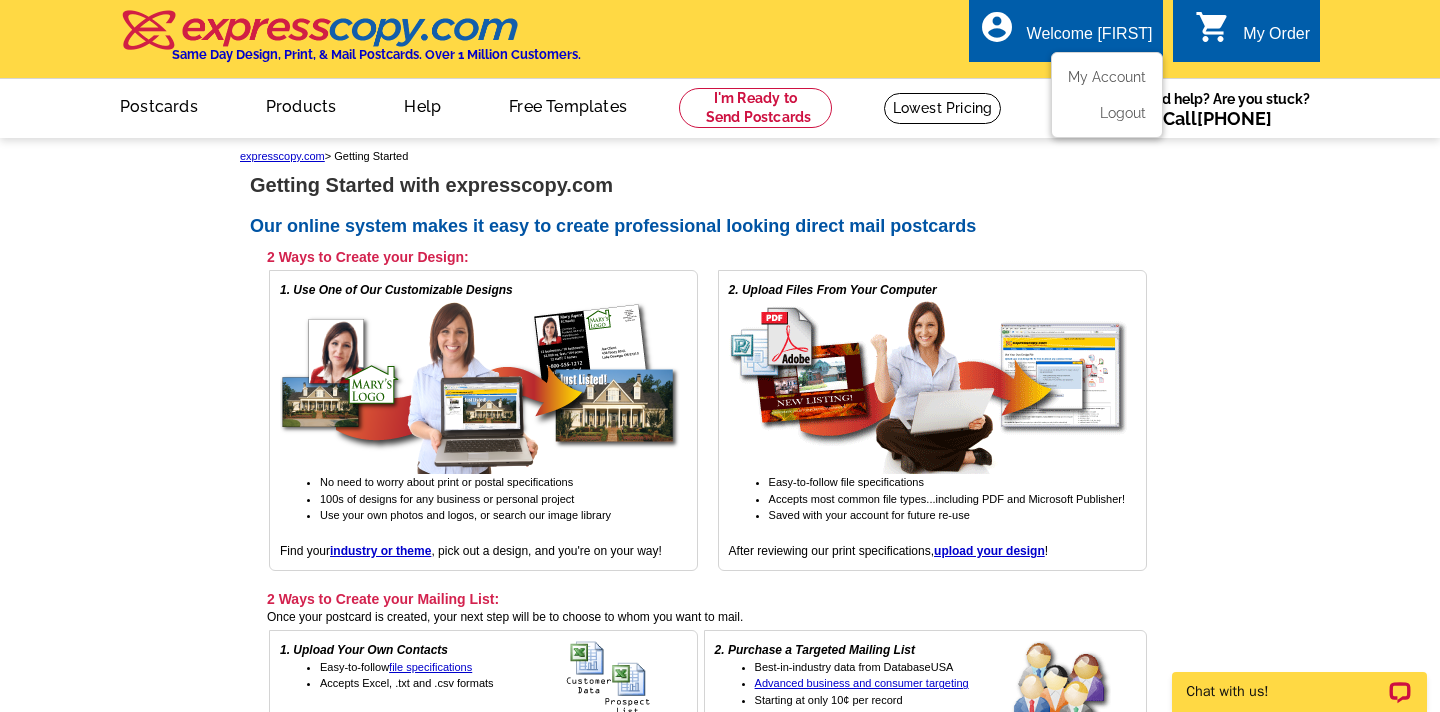 click on "Welcome [FIRST]" at bounding box center (1090, 39) 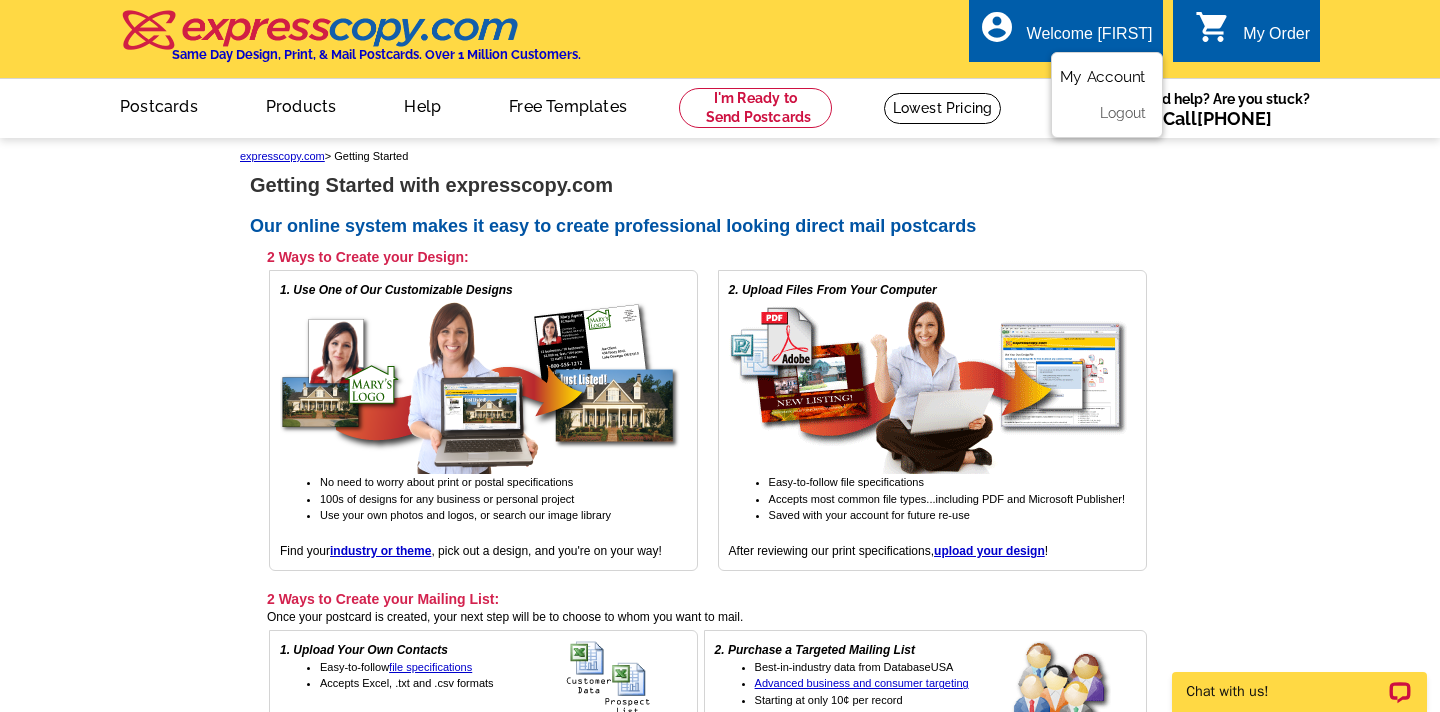 click on "My Account" at bounding box center [1103, 77] 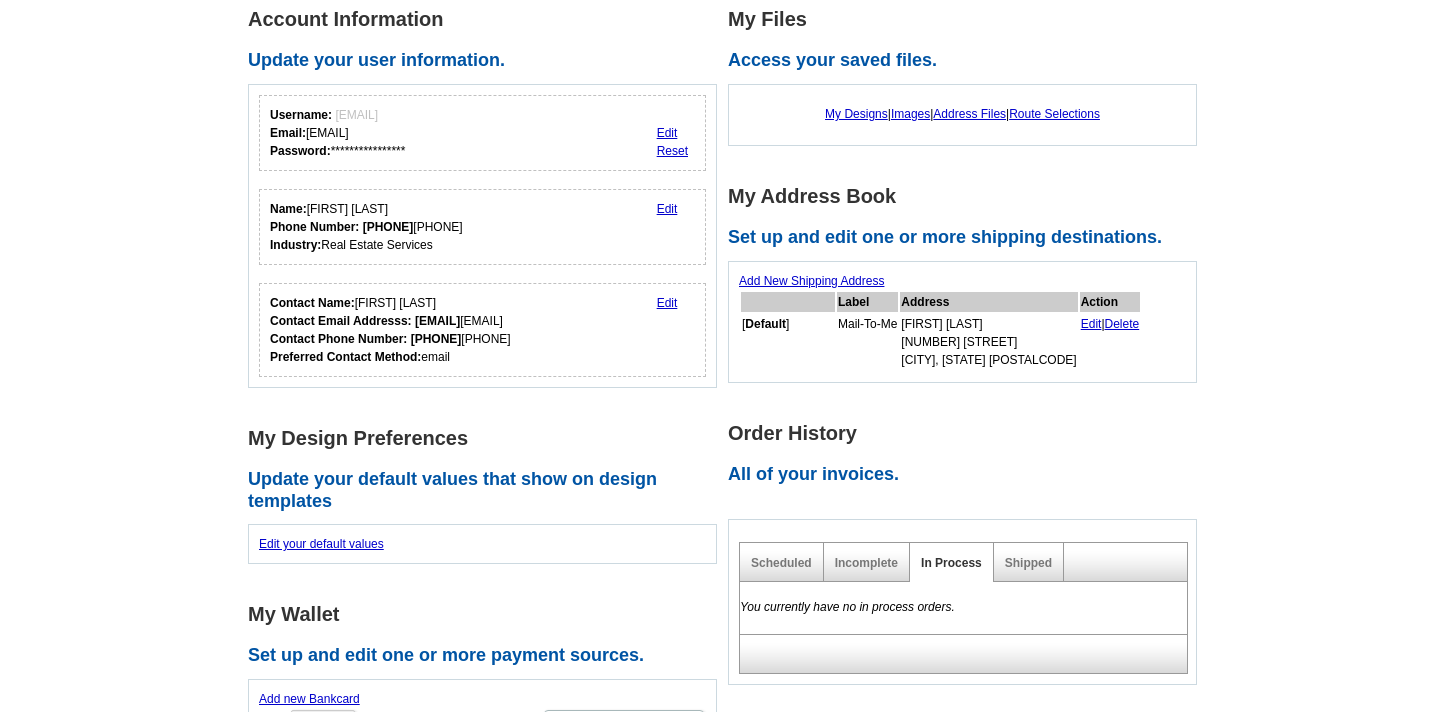 scroll, scrollTop: 235, scrollLeft: 0, axis: vertical 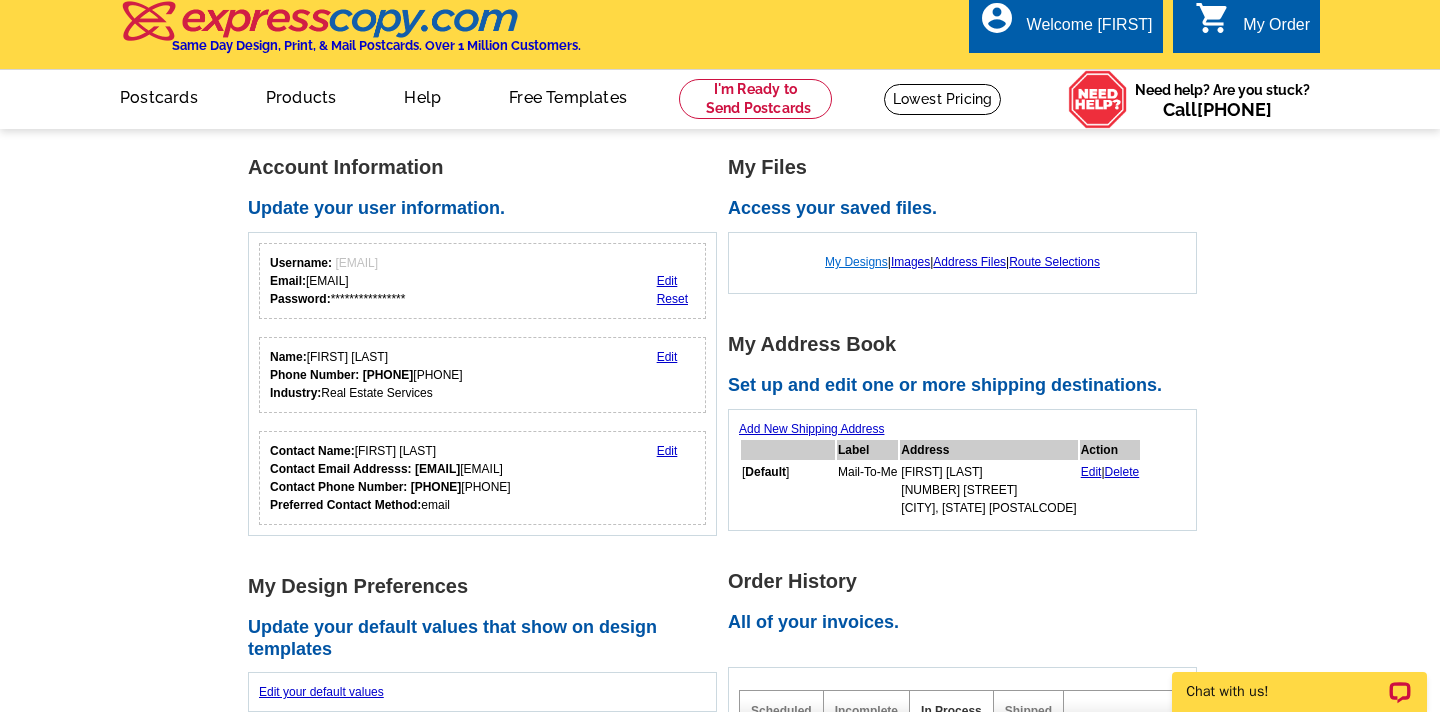 click on "My Designs" at bounding box center [856, 262] 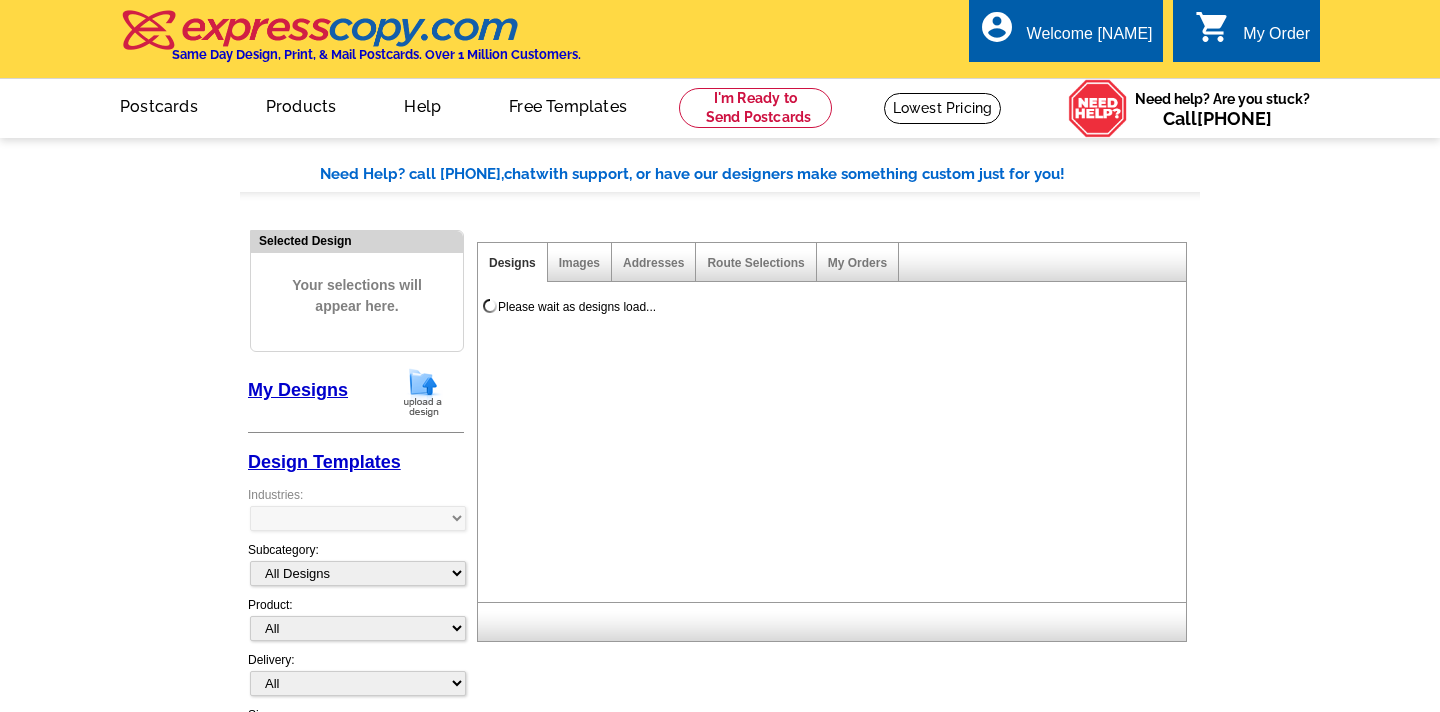 scroll, scrollTop: 0, scrollLeft: 0, axis: both 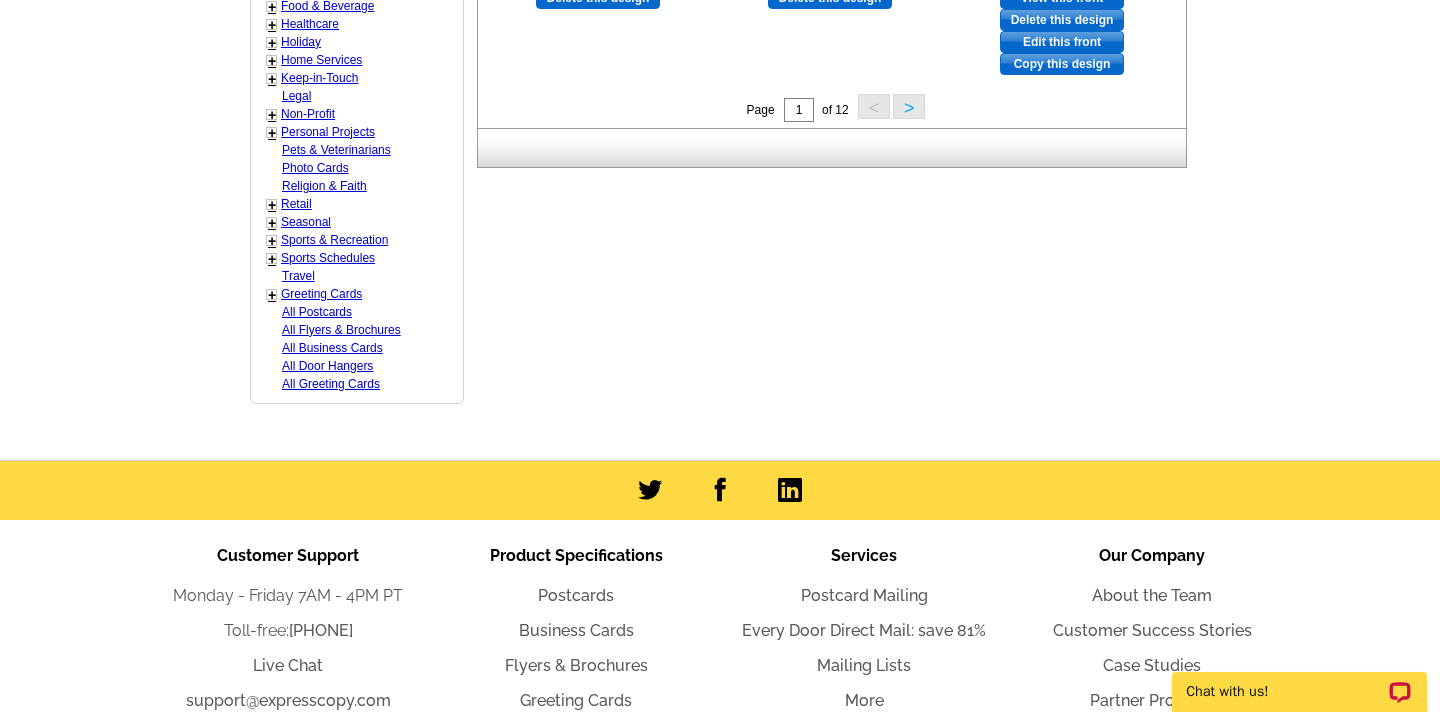 click on ">" at bounding box center (909, 106) 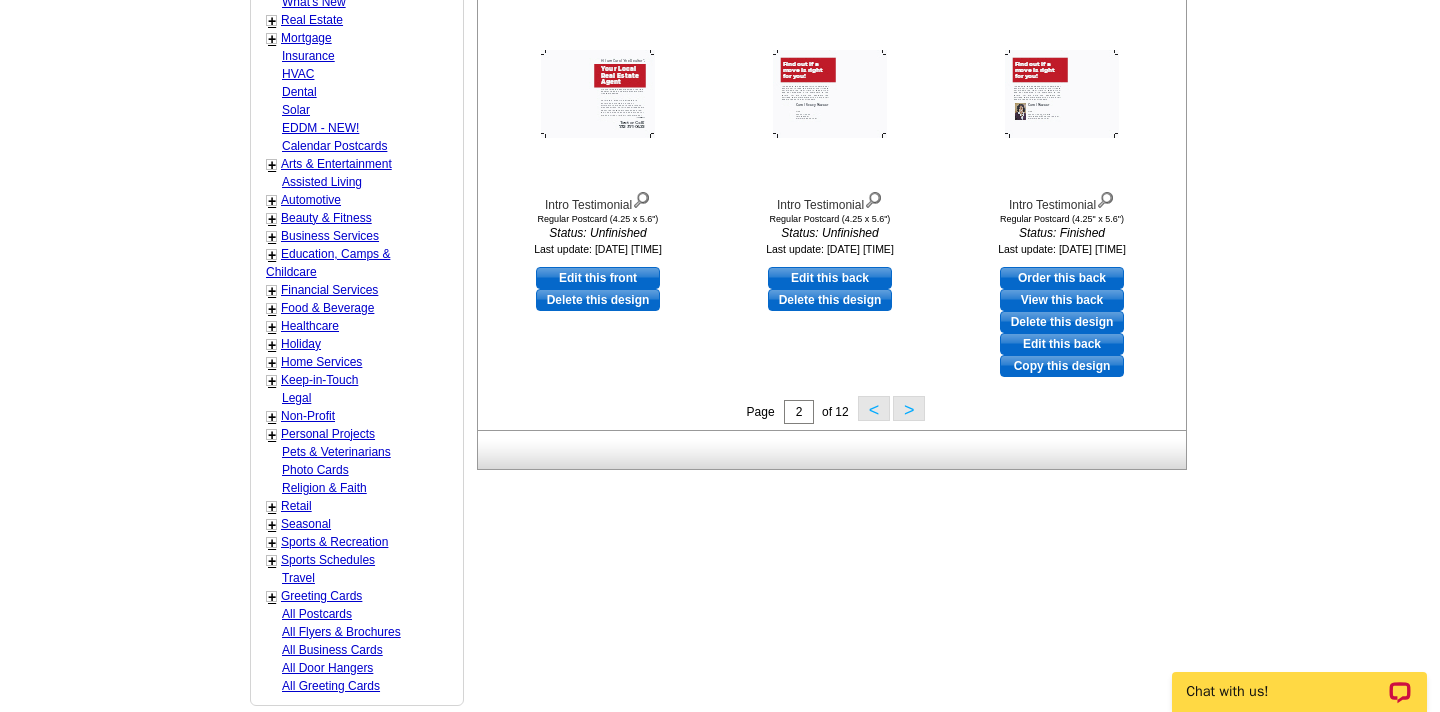 scroll, scrollTop: 797, scrollLeft: 0, axis: vertical 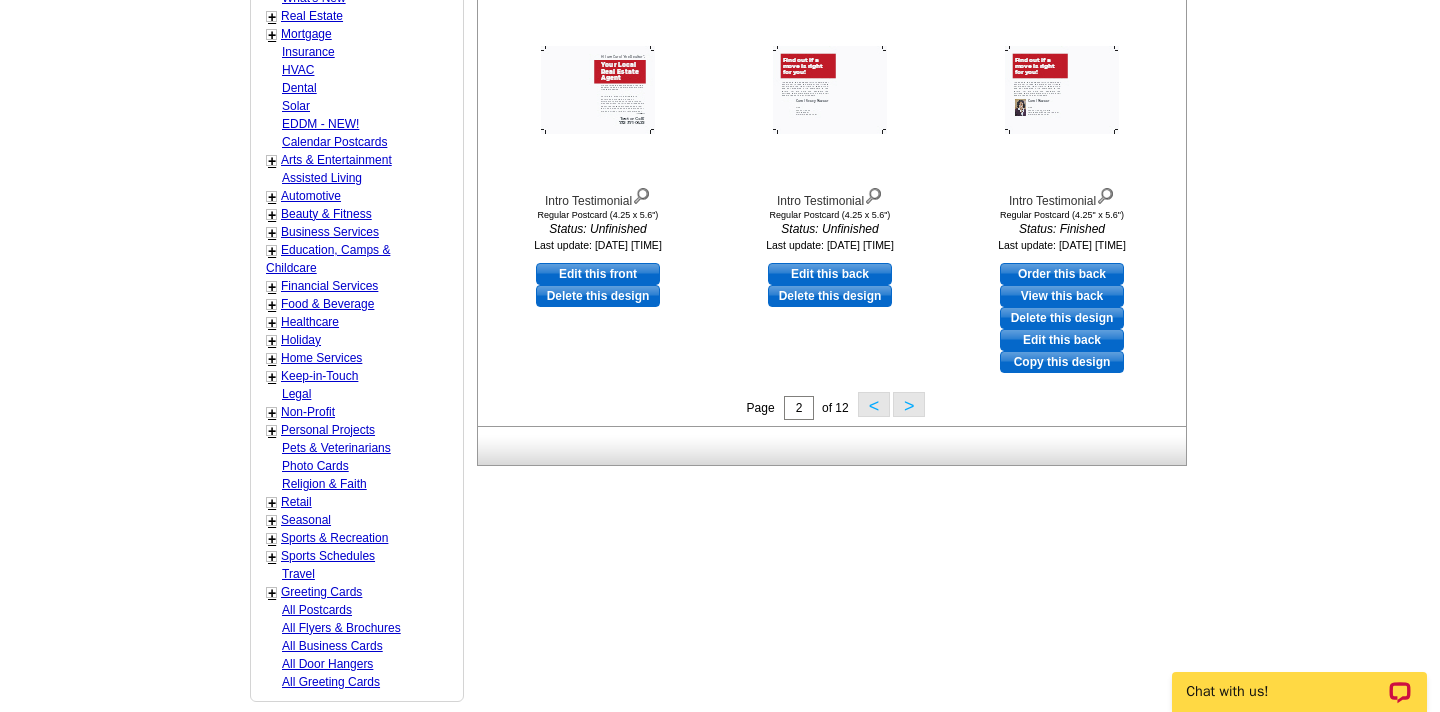 click on ">" at bounding box center [909, 404] 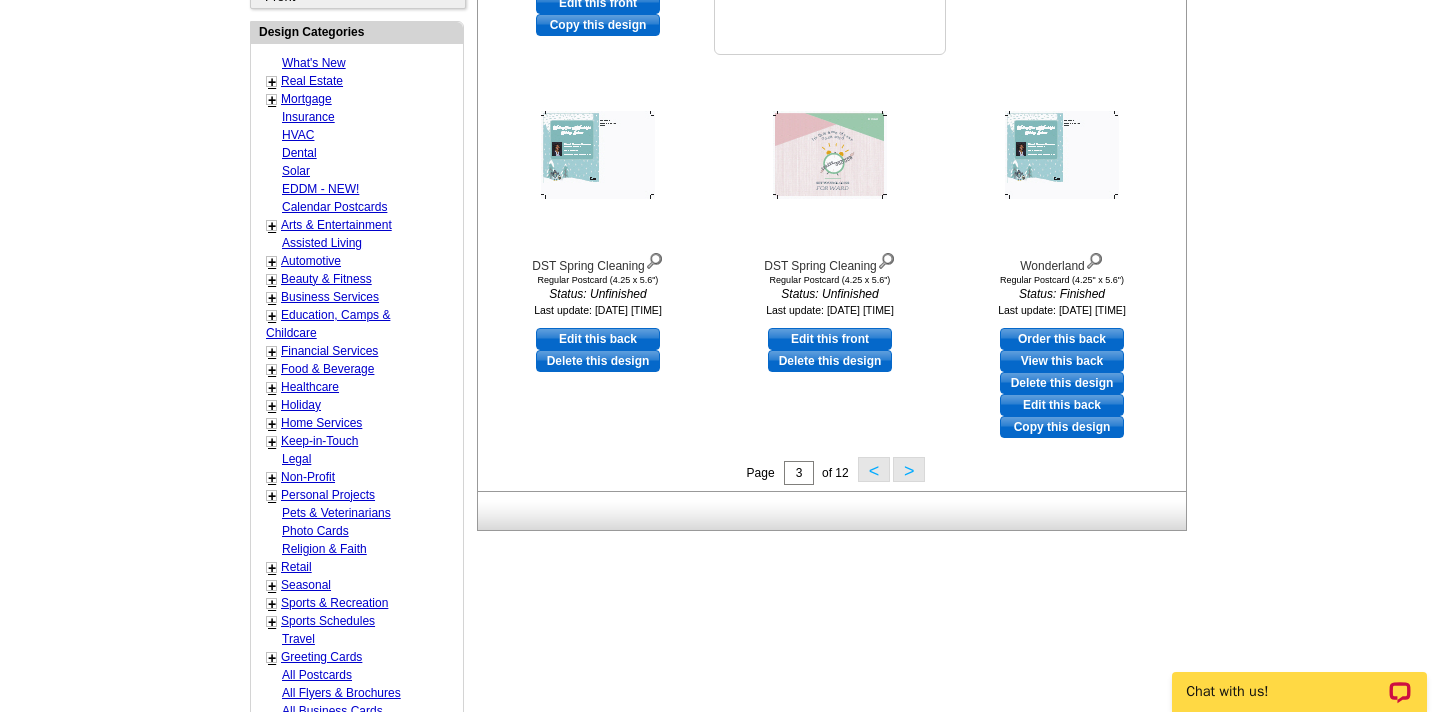 scroll, scrollTop: 729, scrollLeft: 0, axis: vertical 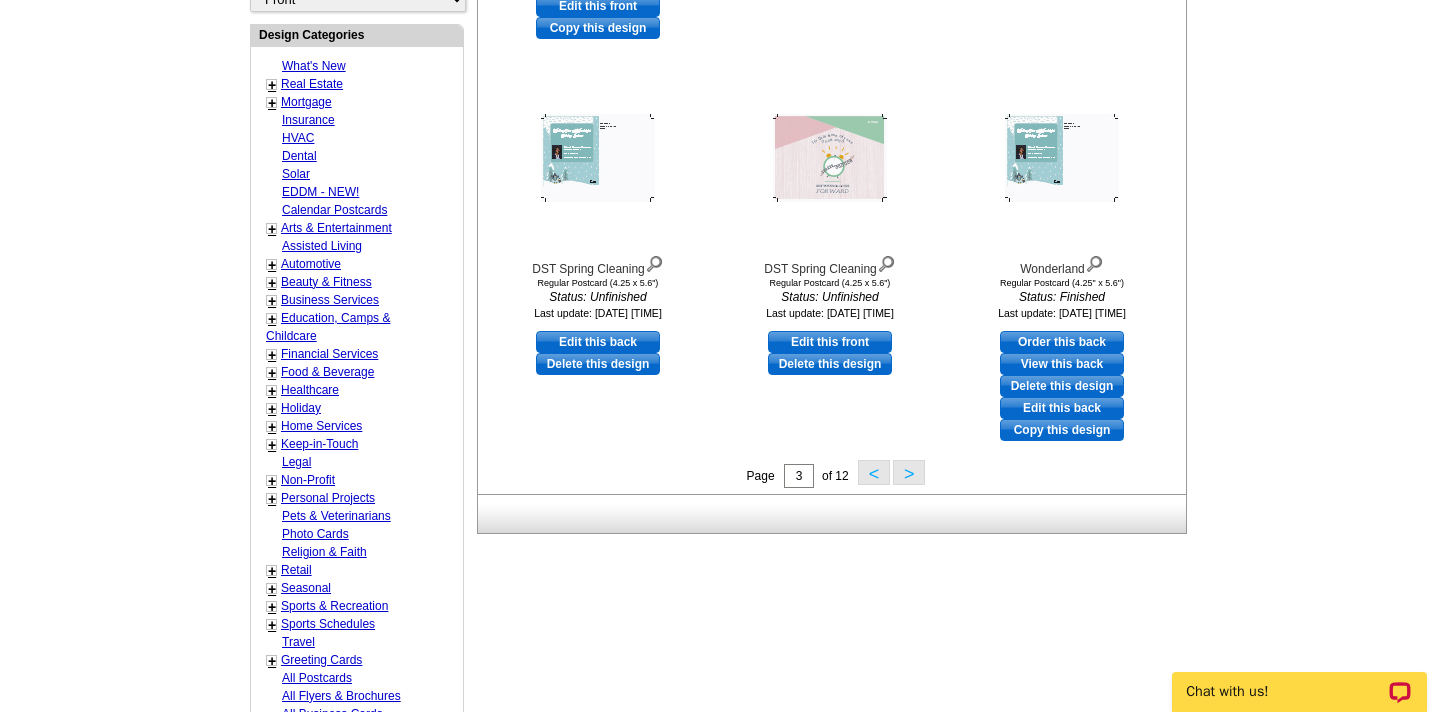 click on ">" at bounding box center (909, 472) 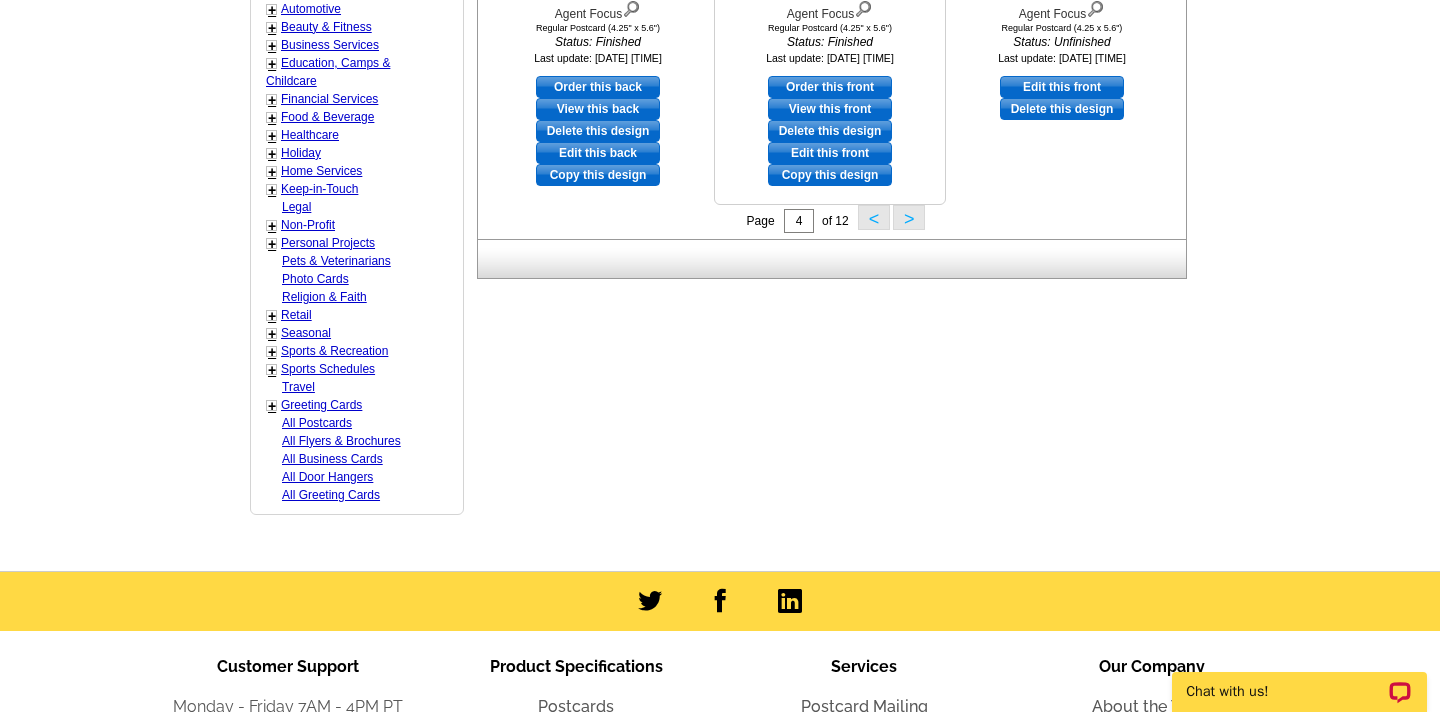 scroll, scrollTop: 973, scrollLeft: 0, axis: vertical 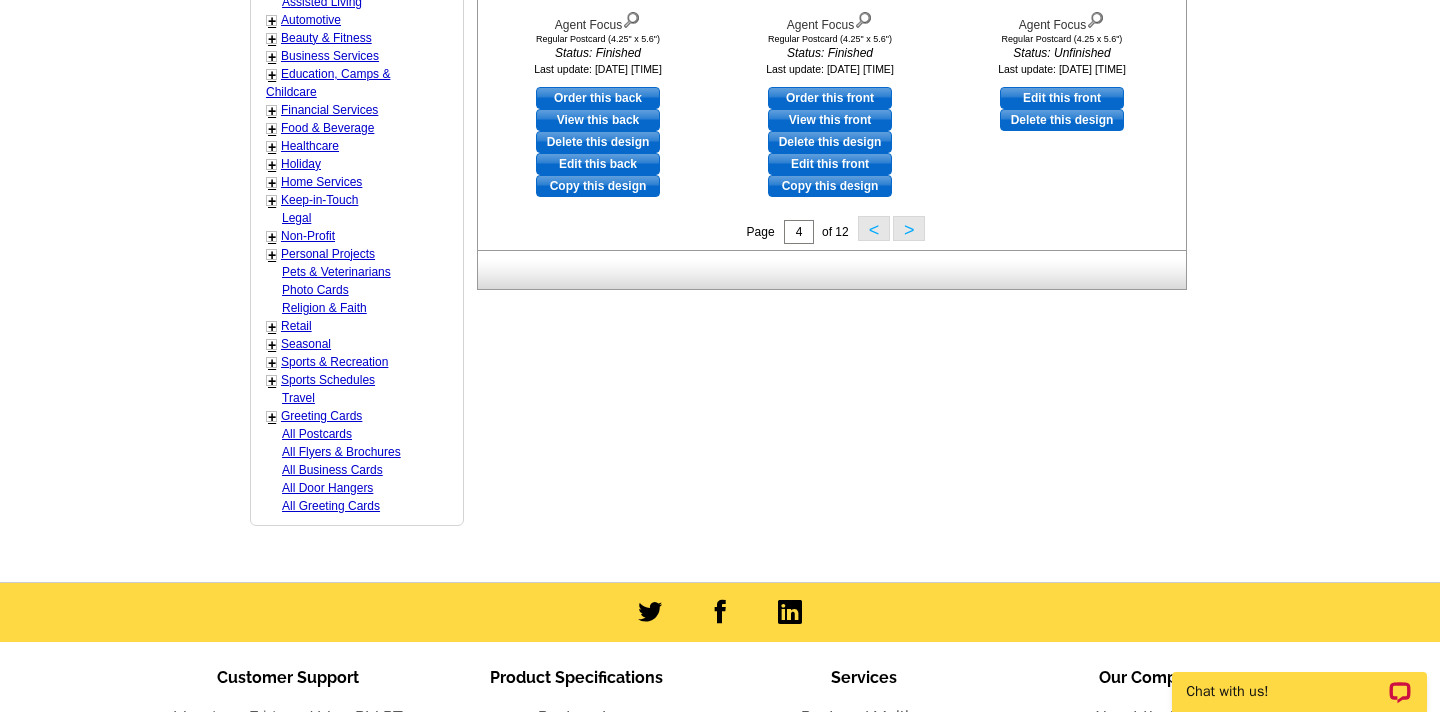 click on ">" at bounding box center [909, 228] 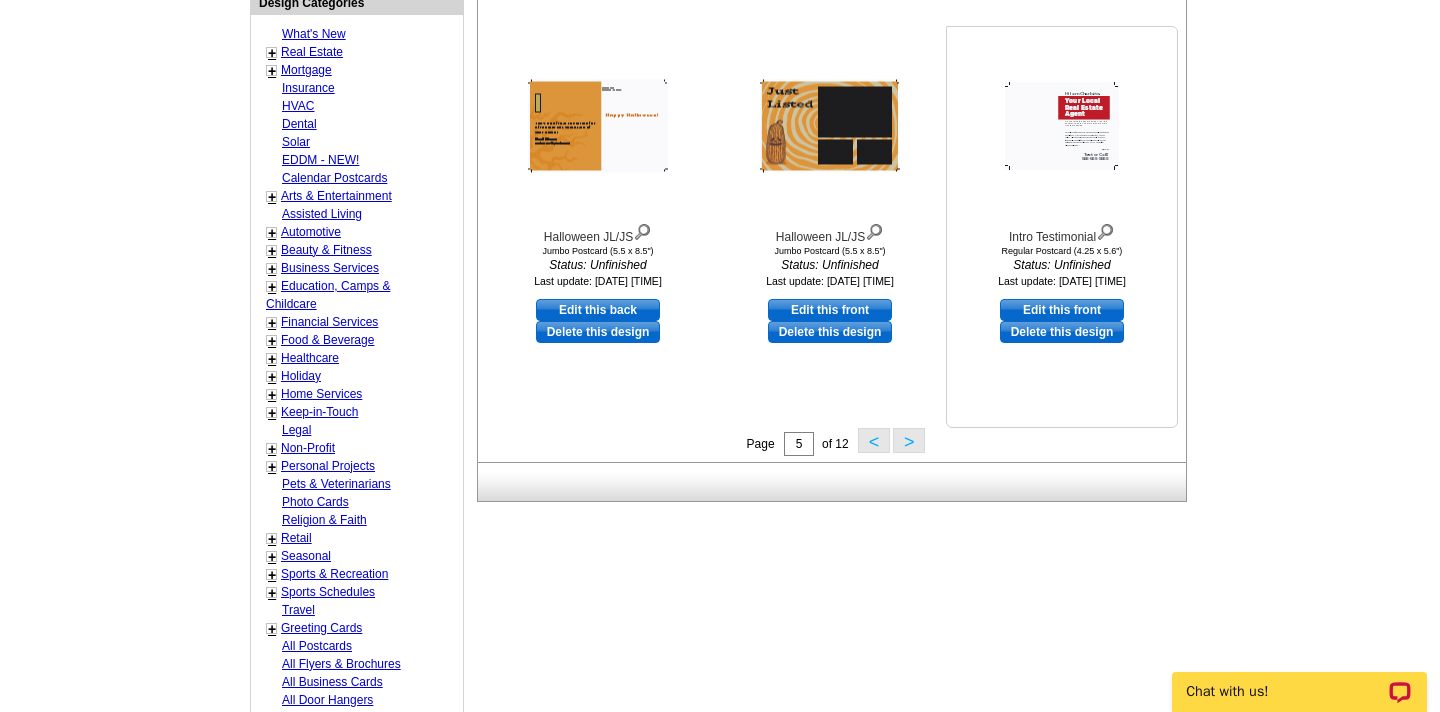 scroll, scrollTop: 765, scrollLeft: 0, axis: vertical 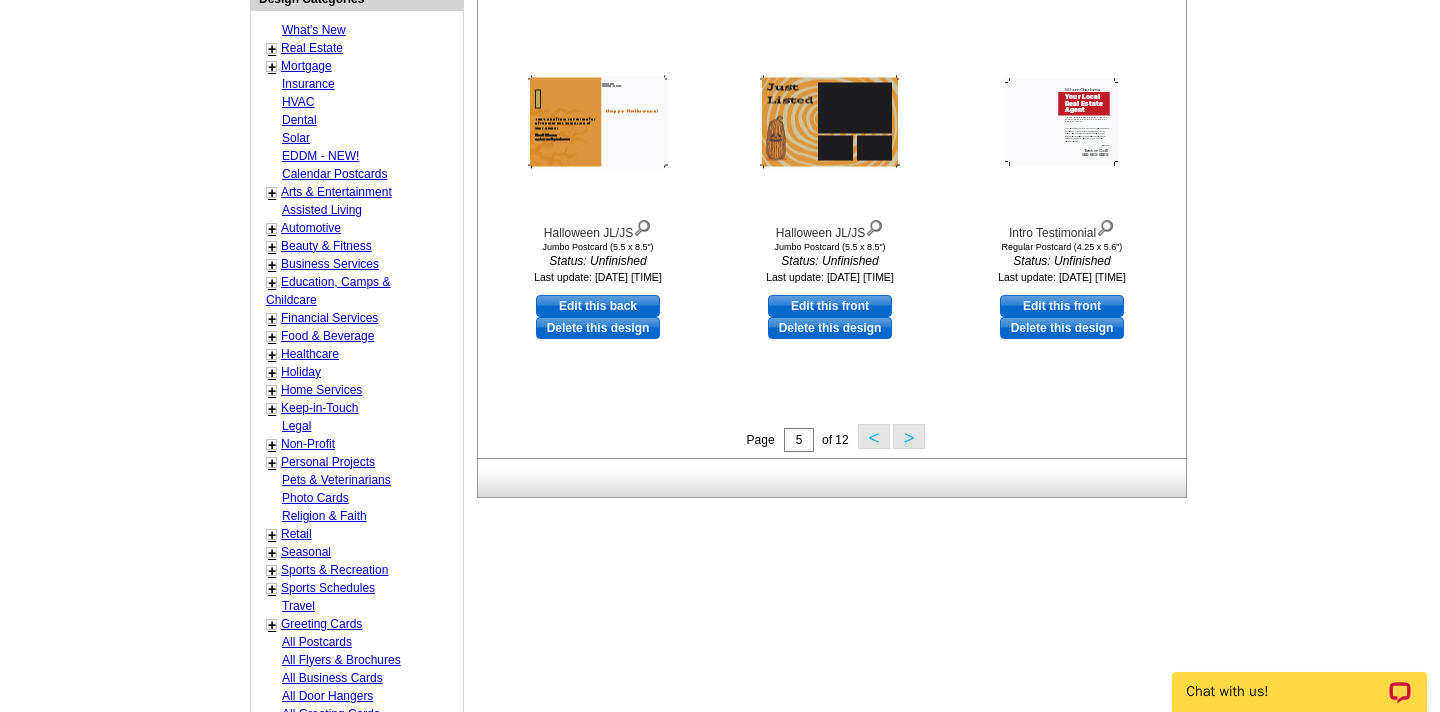 click on ">" at bounding box center [909, 436] 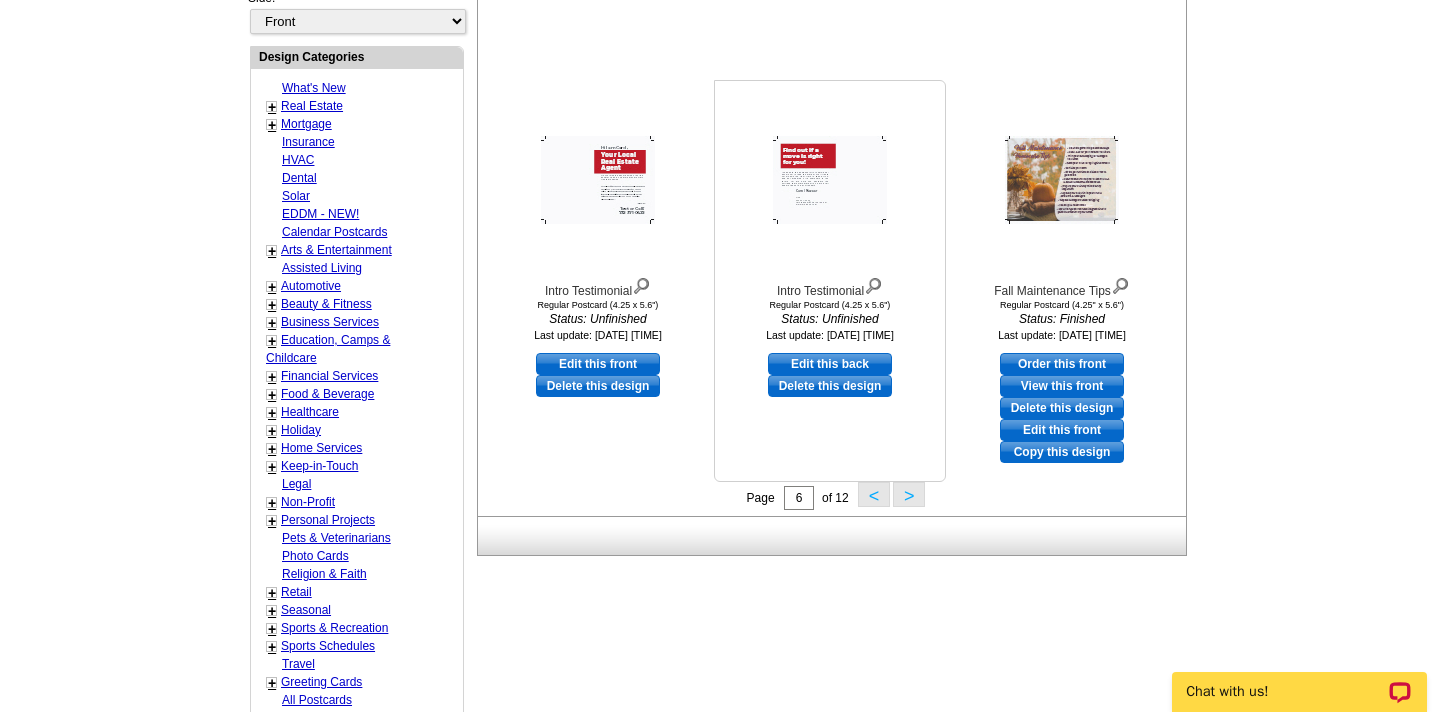 scroll, scrollTop: 755, scrollLeft: 0, axis: vertical 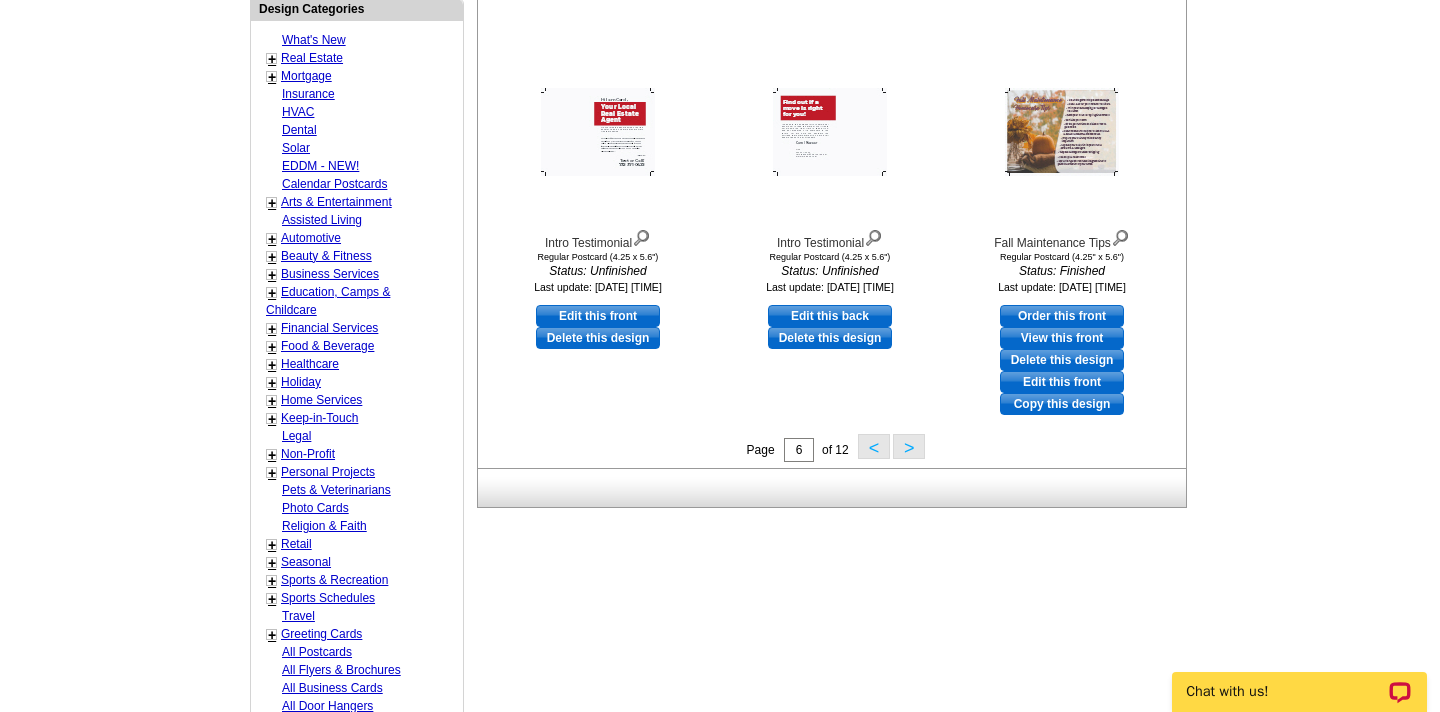 click on ">" at bounding box center (909, 446) 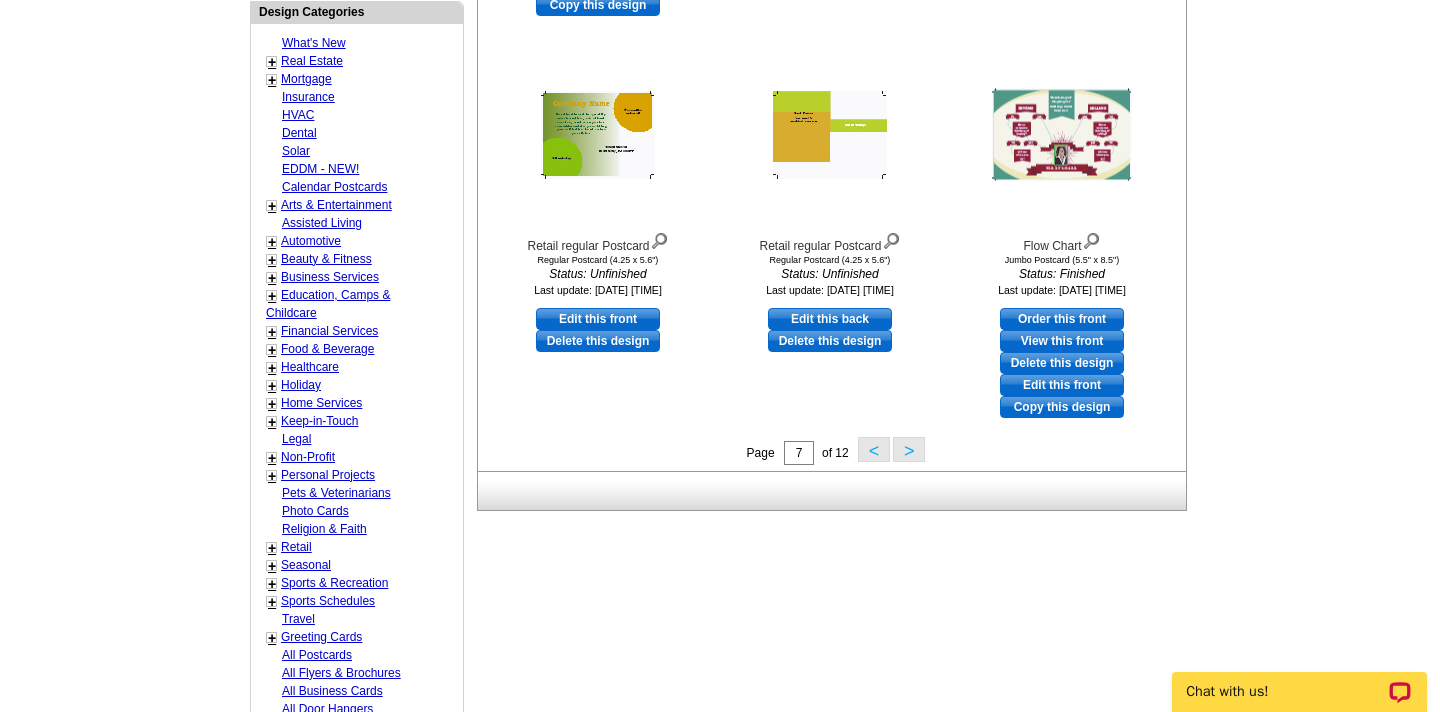 scroll, scrollTop: 773, scrollLeft: 0, axis: vertical 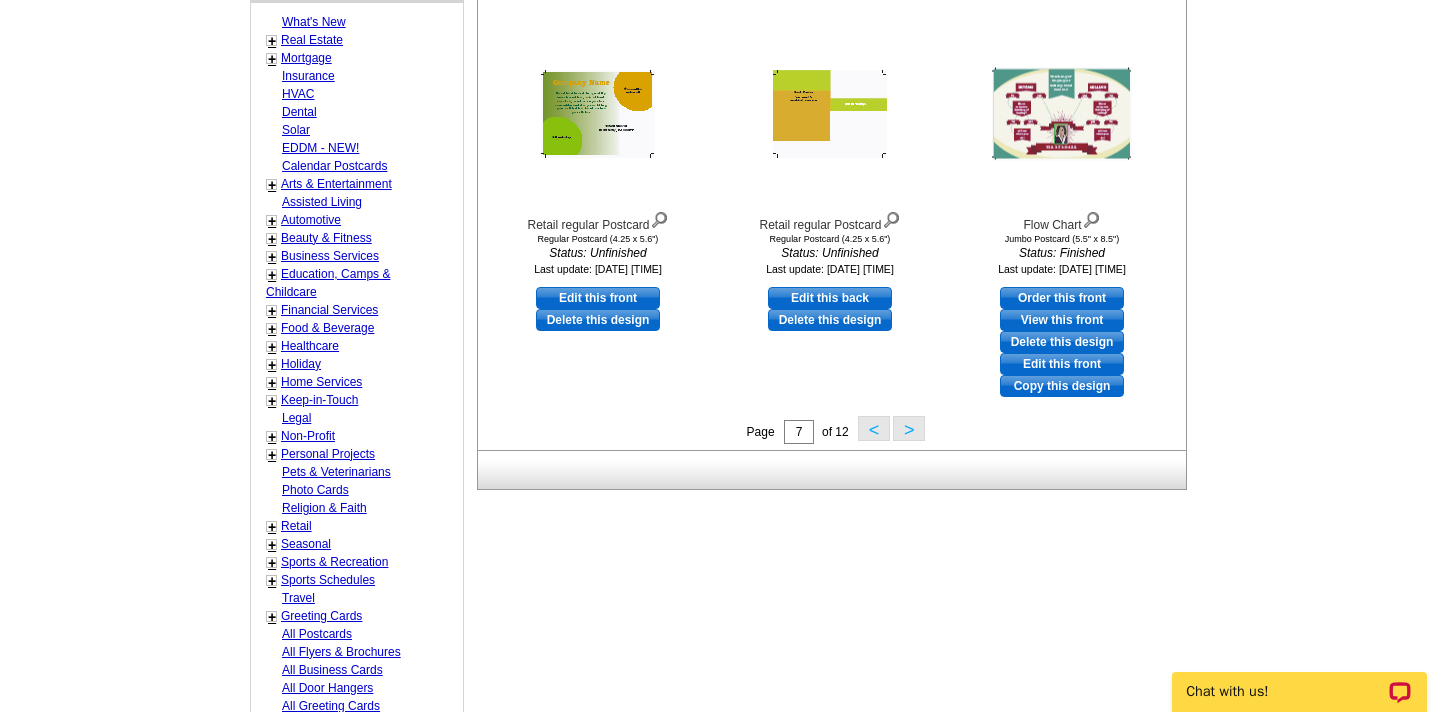 click on ">" at bounding box center [909, 428] 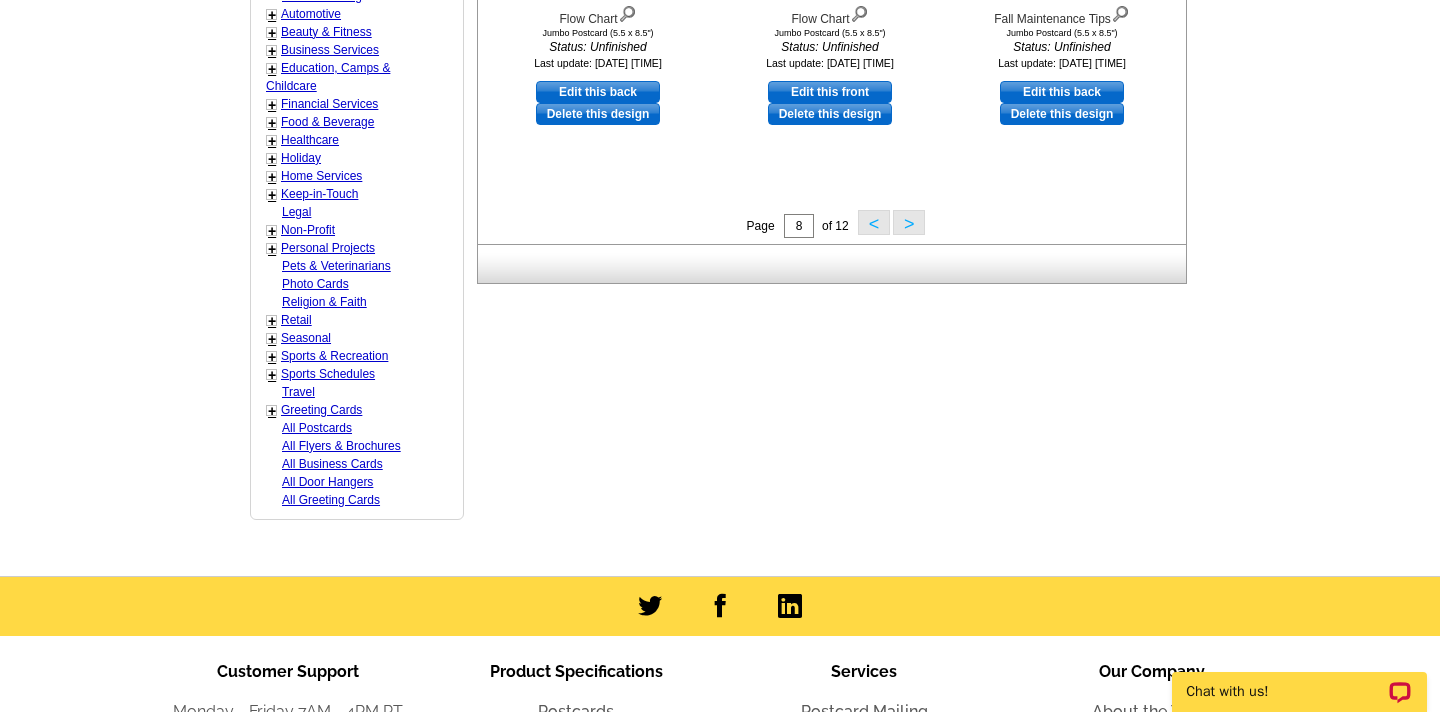 scroll, scrollTop: 982, scrollLeft: 0, axis: vertical 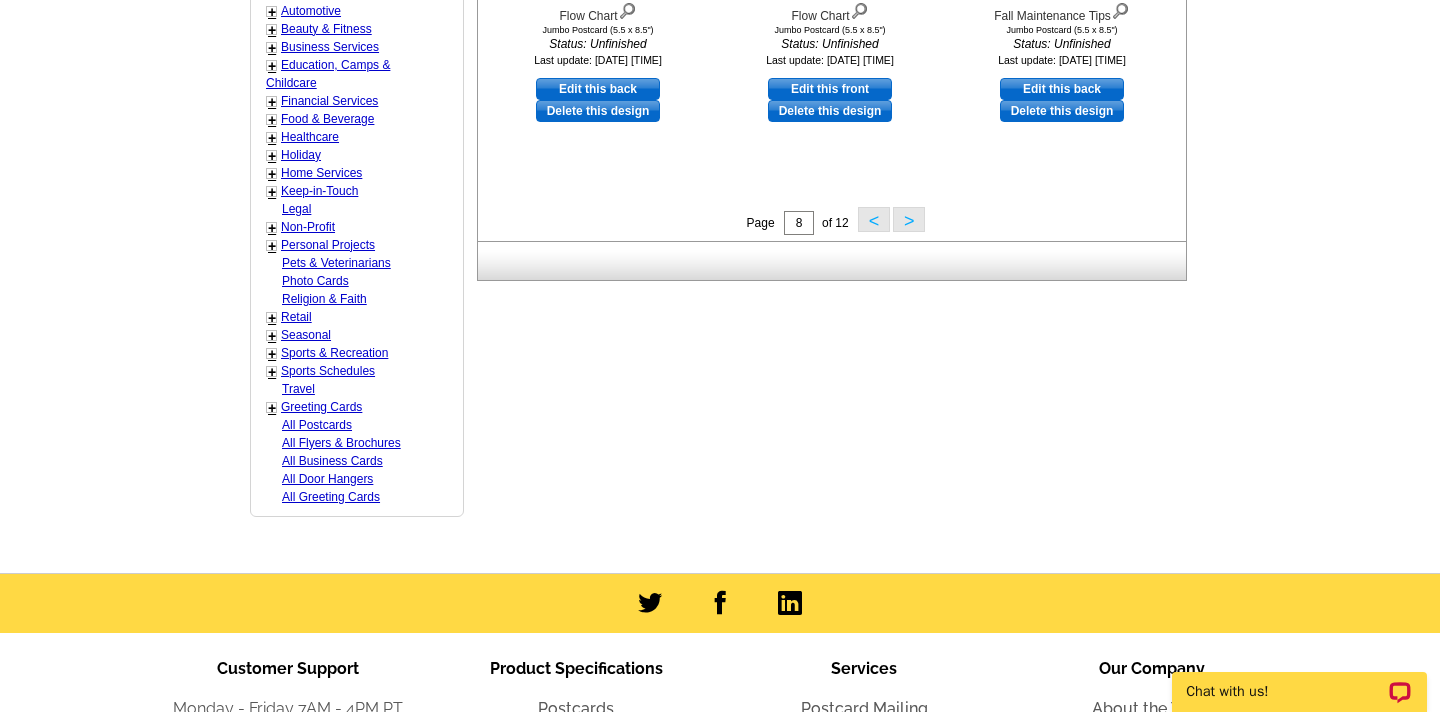click on ">" at bounding box center [909, 219] 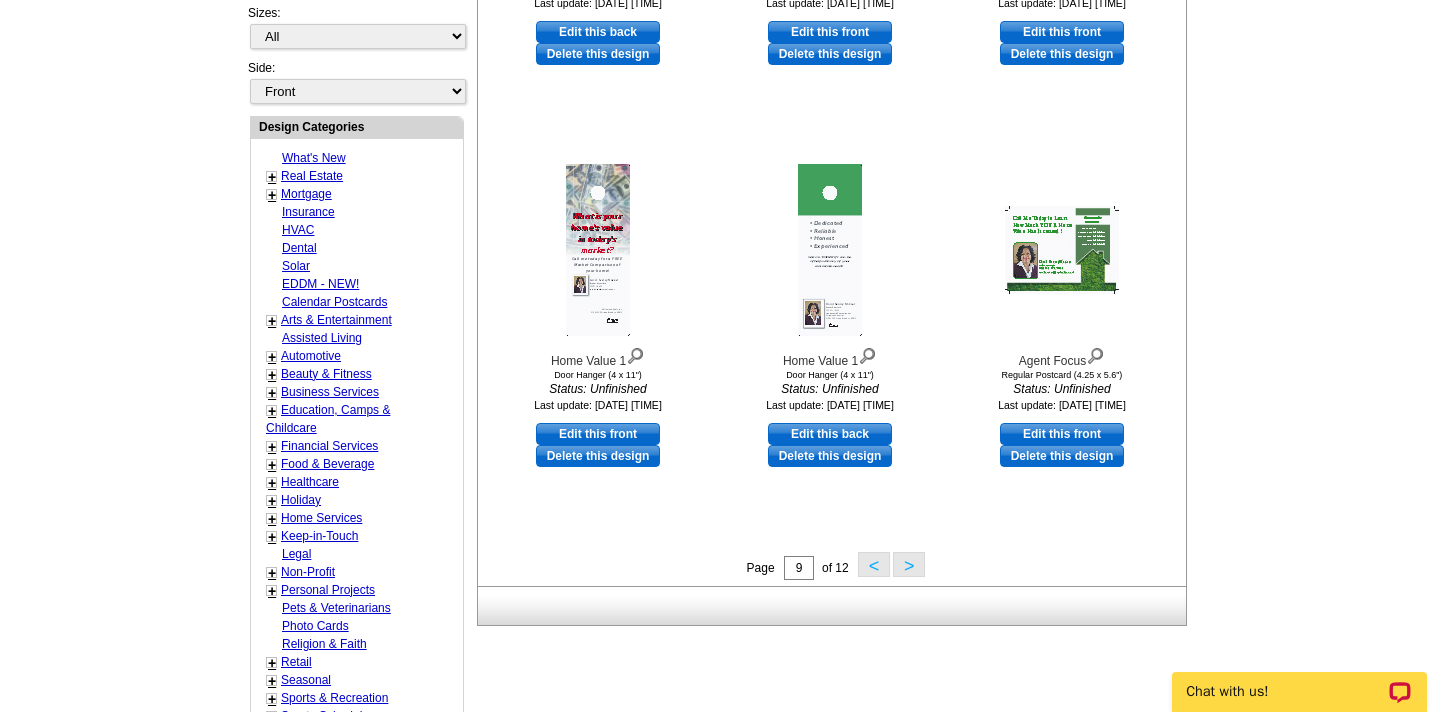 scroll, scrollTop: 639, scrollLeft: 0, axis: vertical 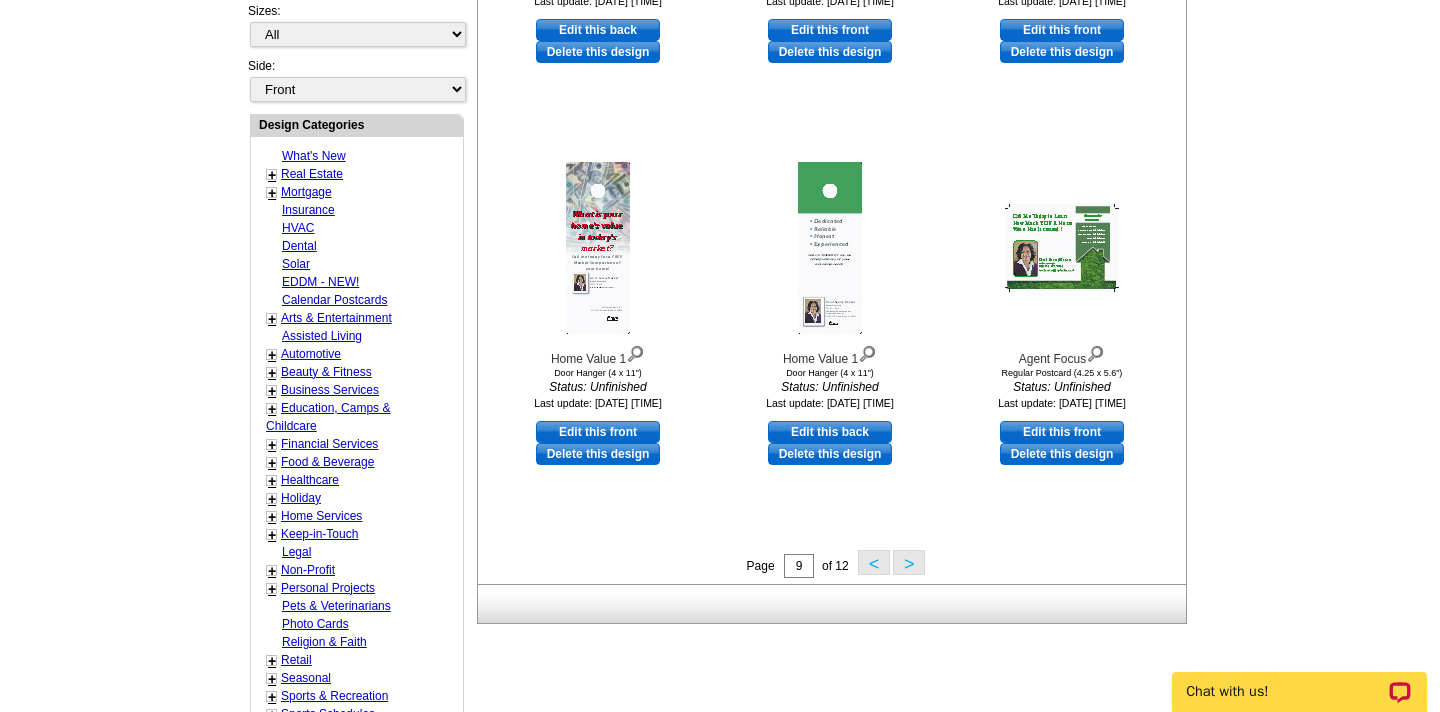 click on "<" at bounding box center [874, 562] 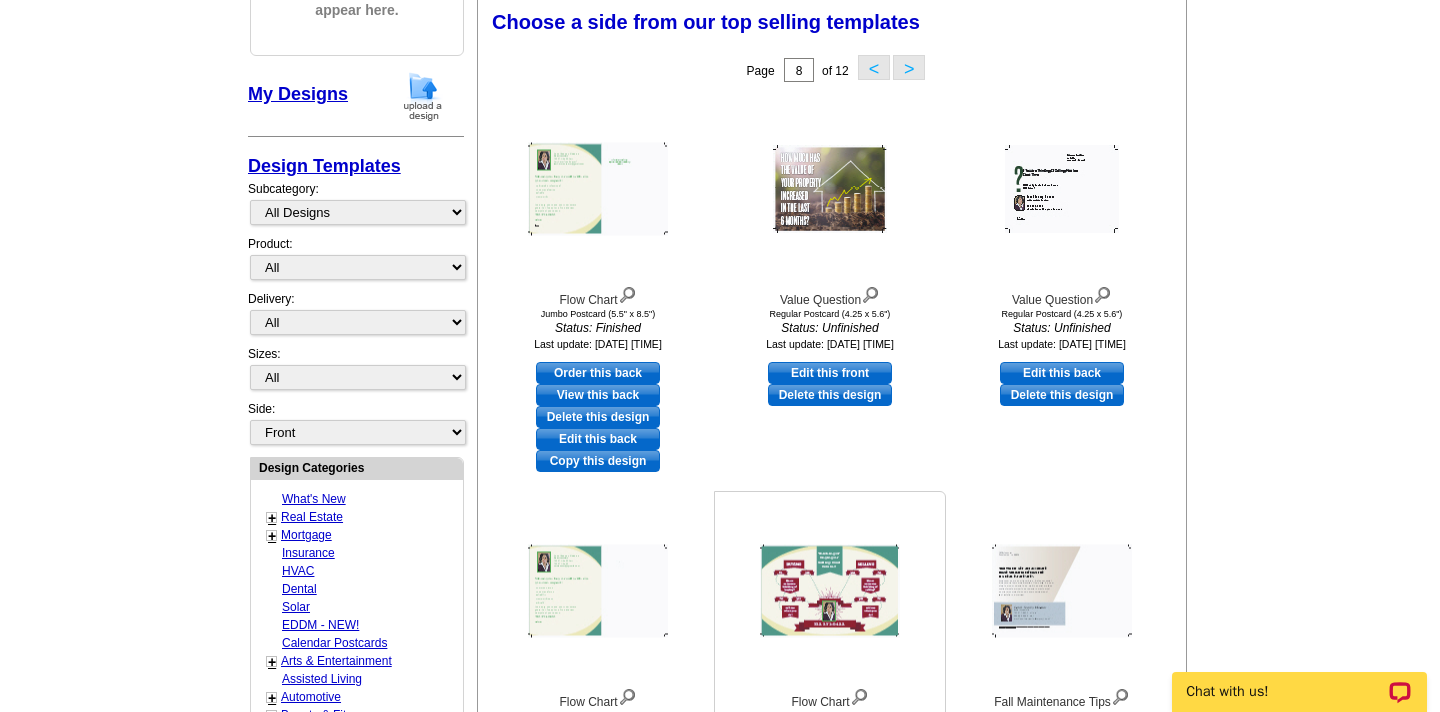 scroll, scrollTop: 294, scrollLeft: 0, axis: vertical 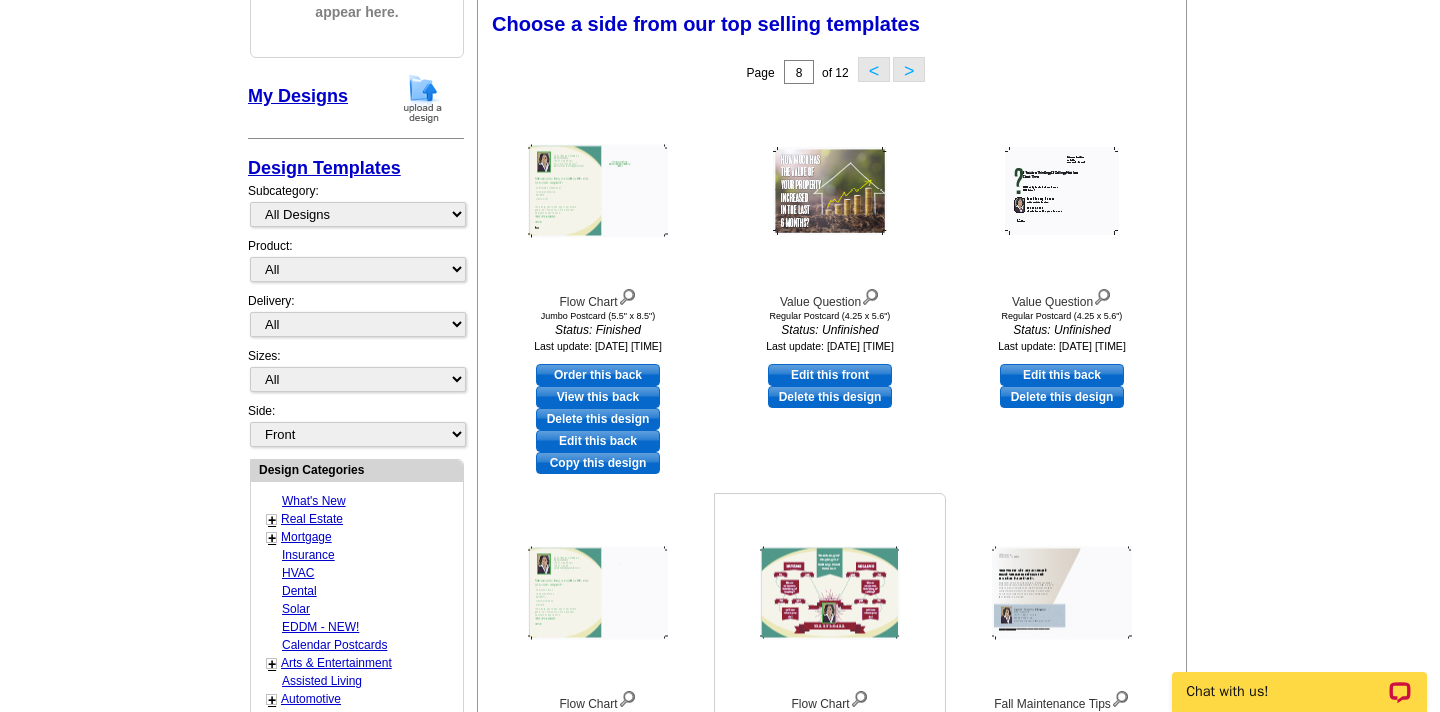click at bounding box center (830, 593) 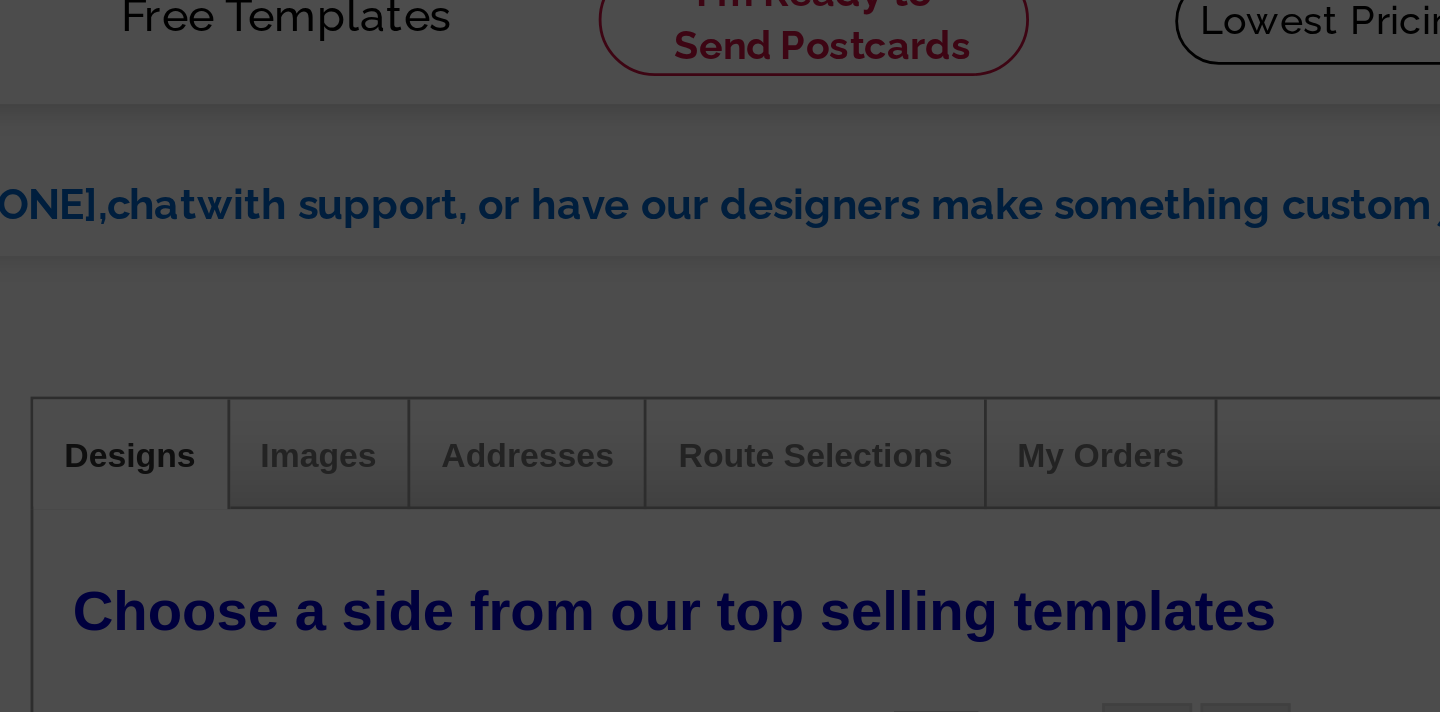 scroll, scrollTop: 0, scrollLeft: 0, axis: both 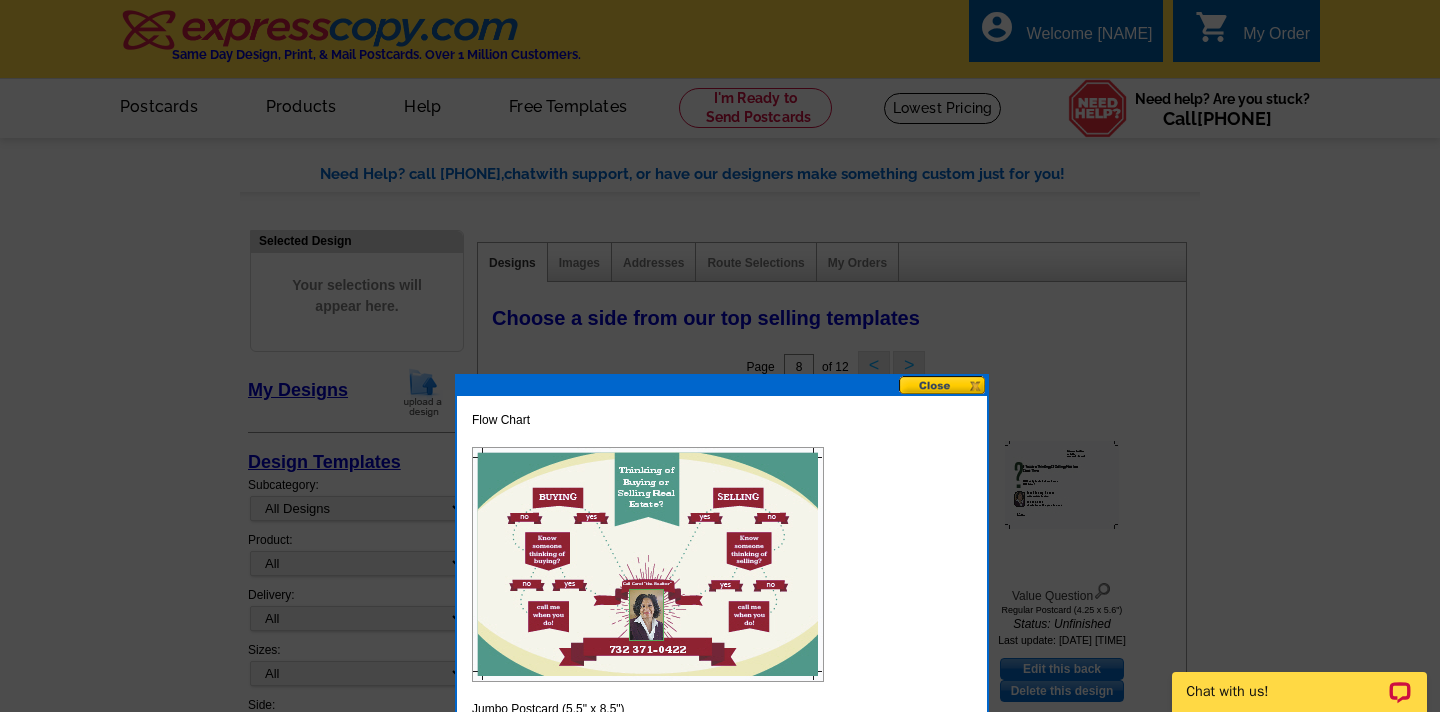 click at bounding box center (943, 385) 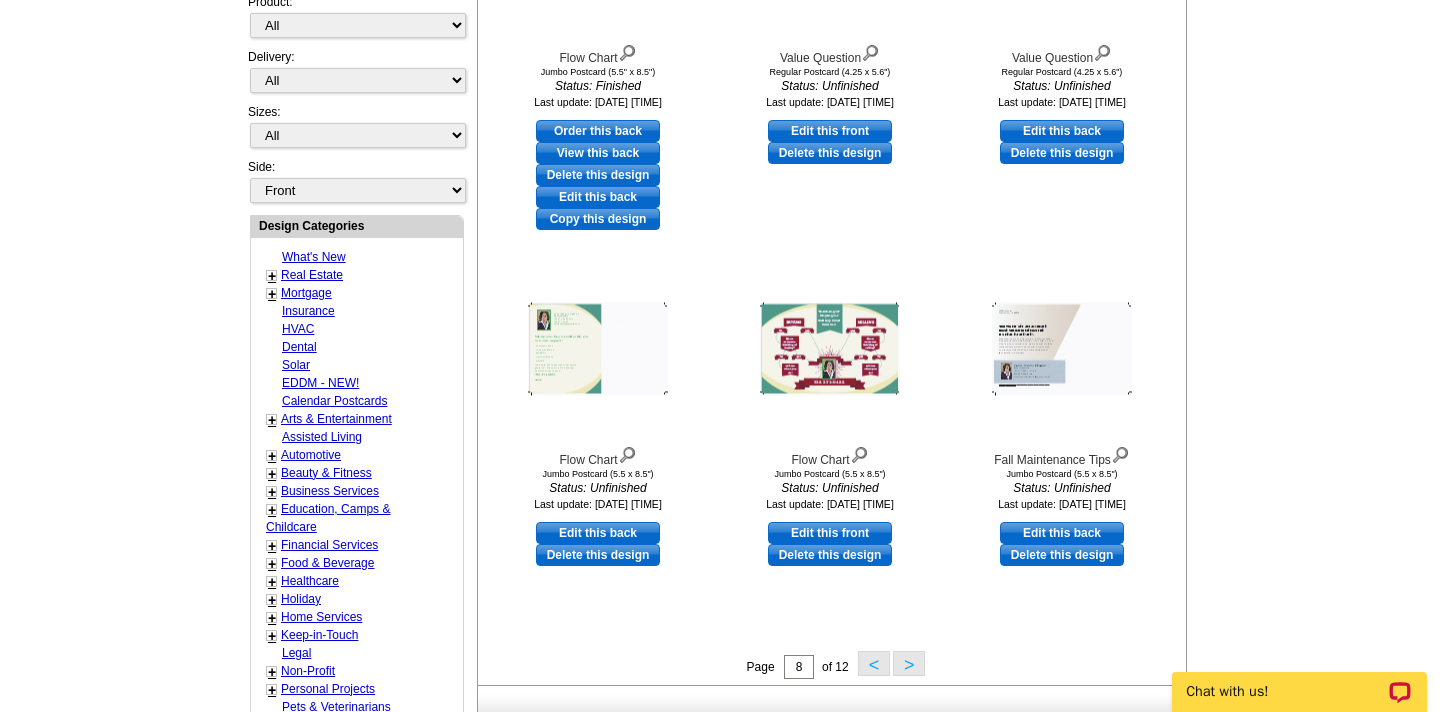 scroll, scrollTop: 539, scrollLeft: 0, axis: vertical 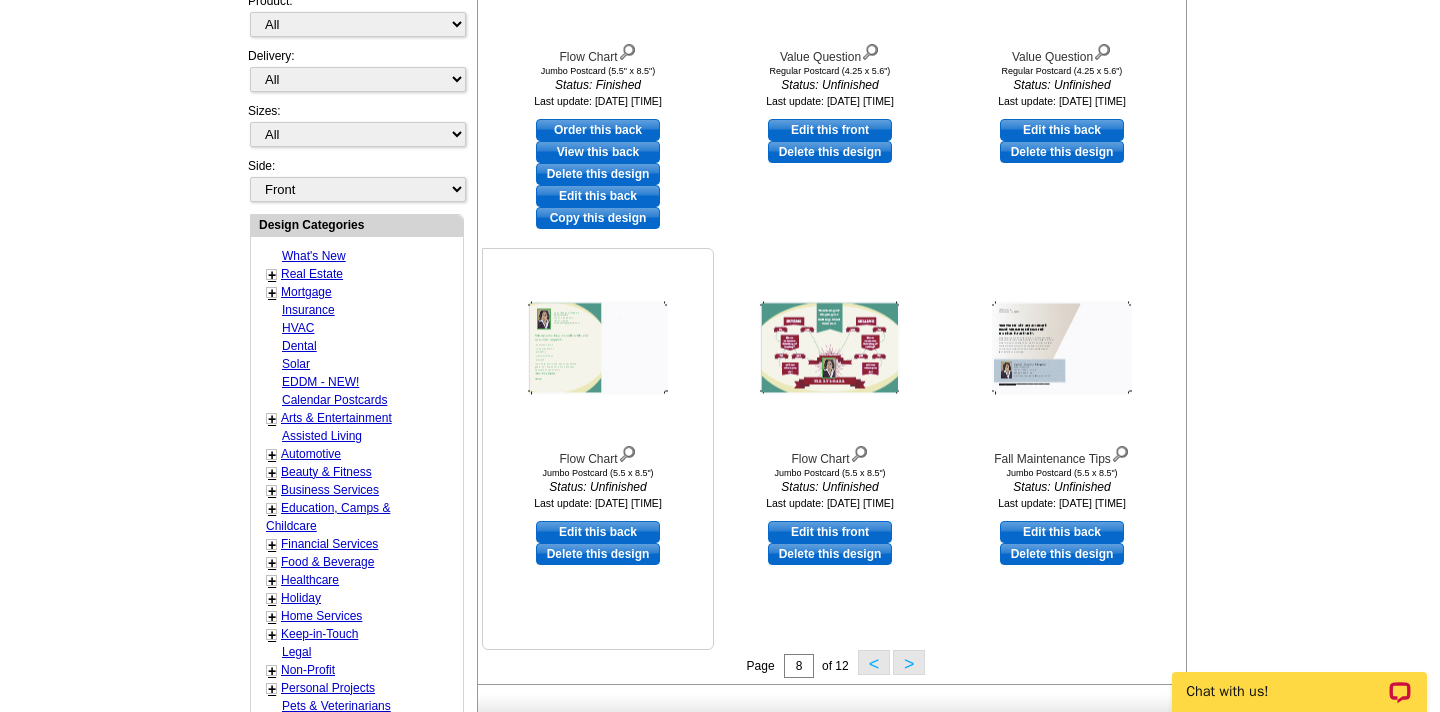 click at bounding box center (598, 348) 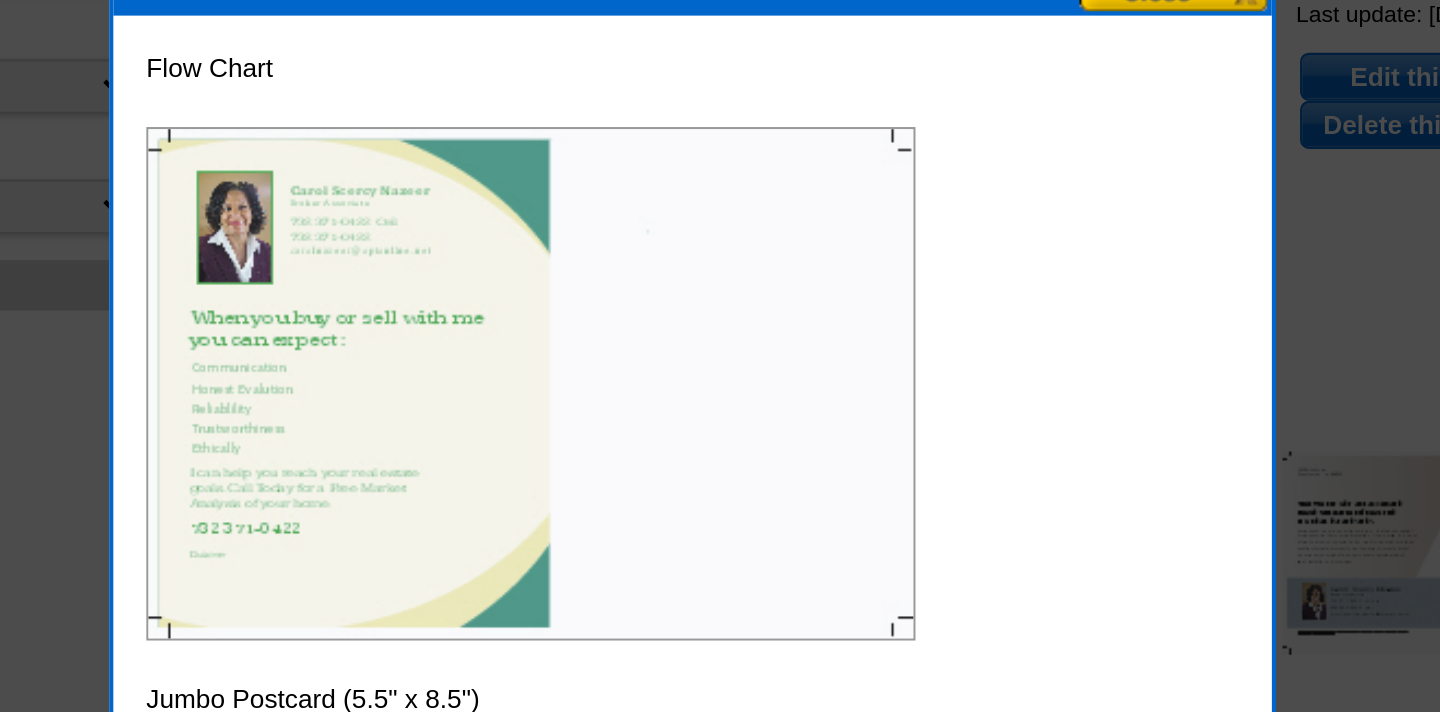 scroll, scrollTop: 443, scrollLeft: 0, axis: vertical 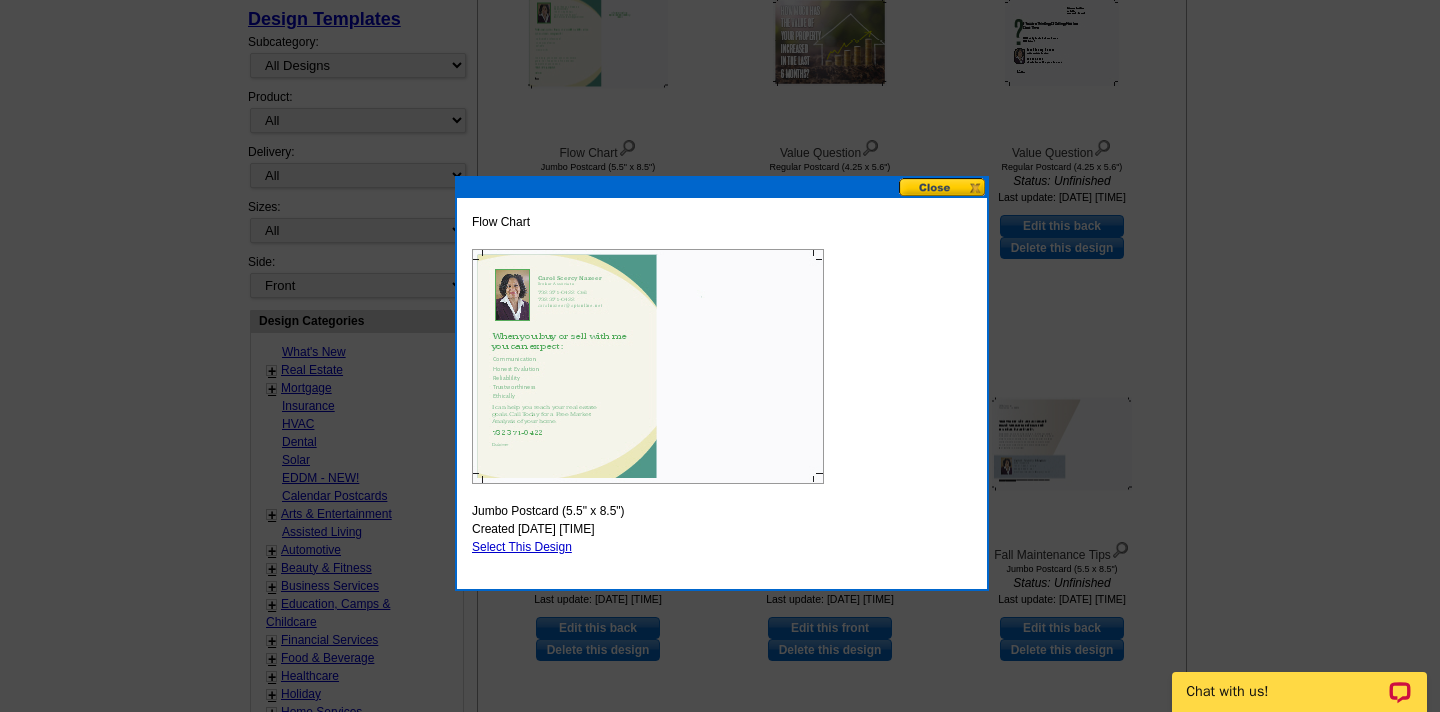 click at bounding box center [943, 187] 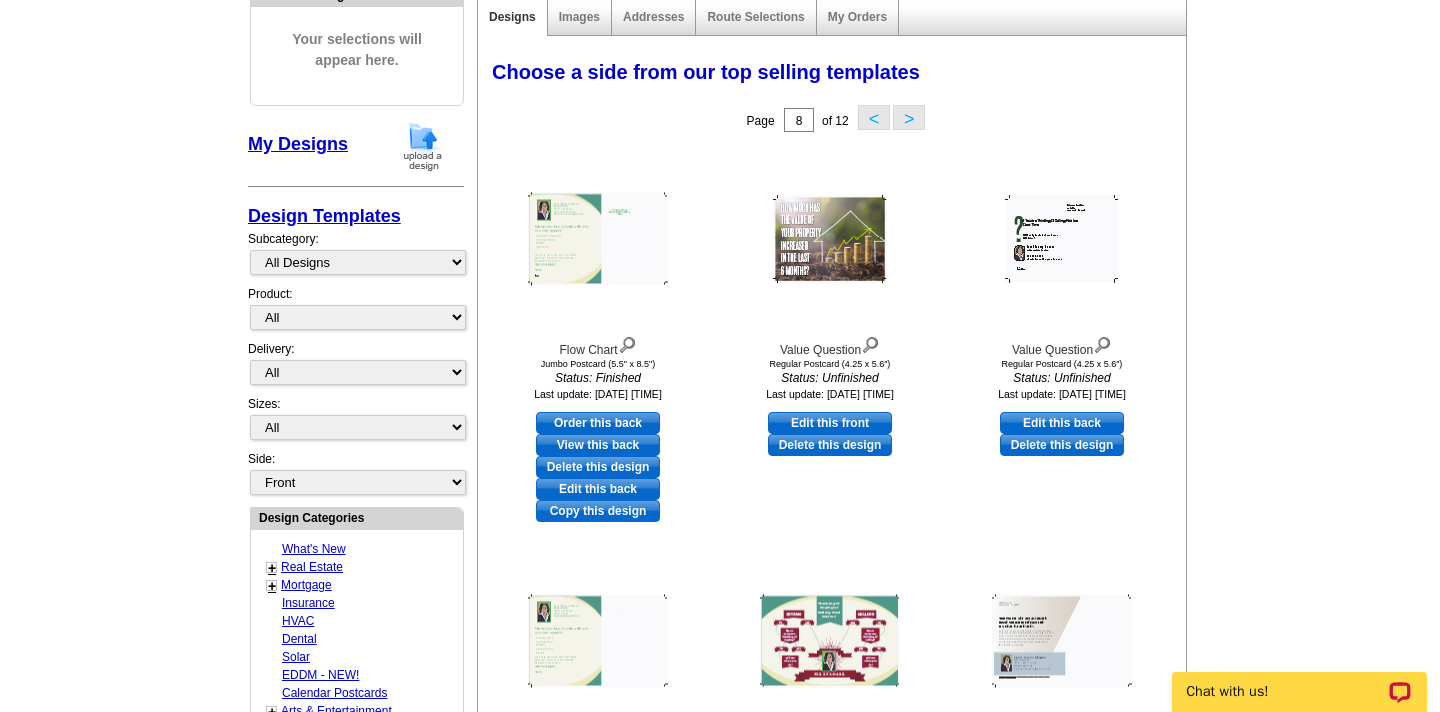 scroll, scrollTop: 0, scrollLeft: 0, axis: both 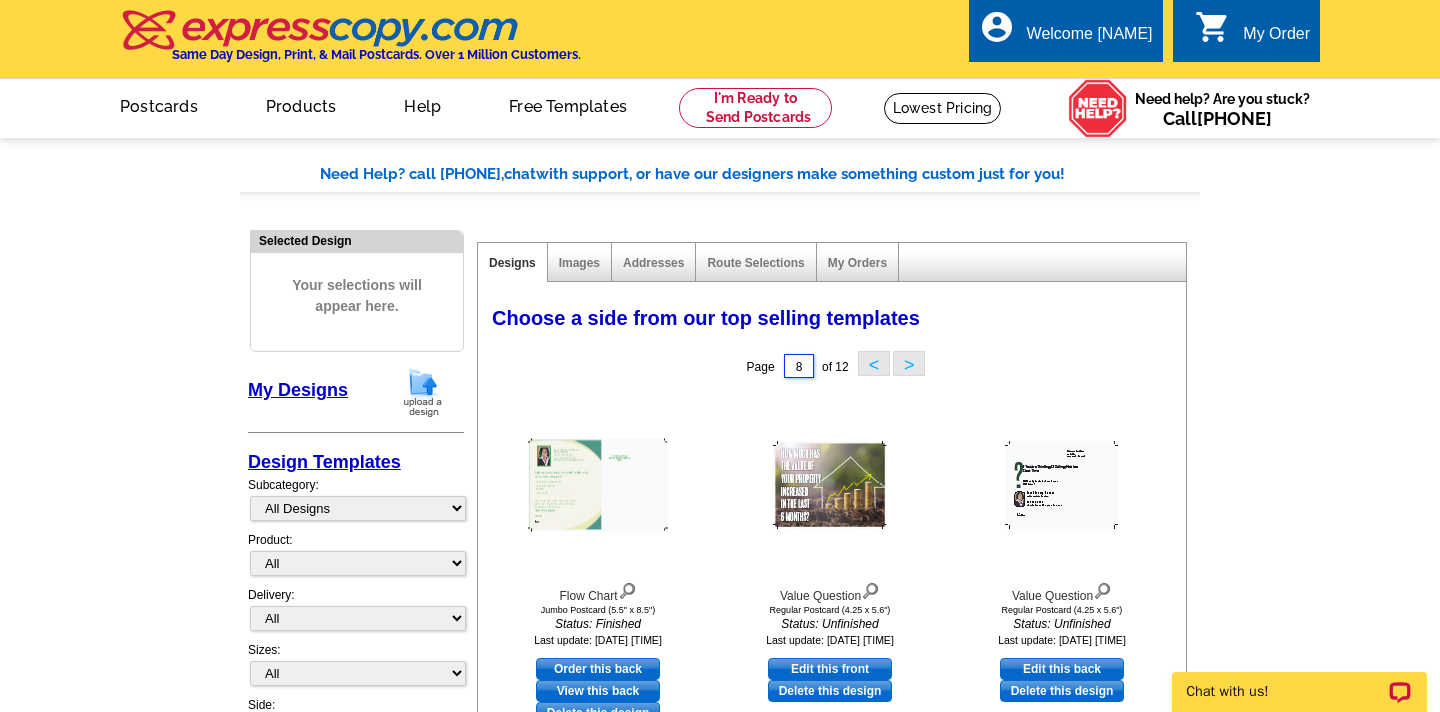 click on "8" at bounding box center [799, 366] 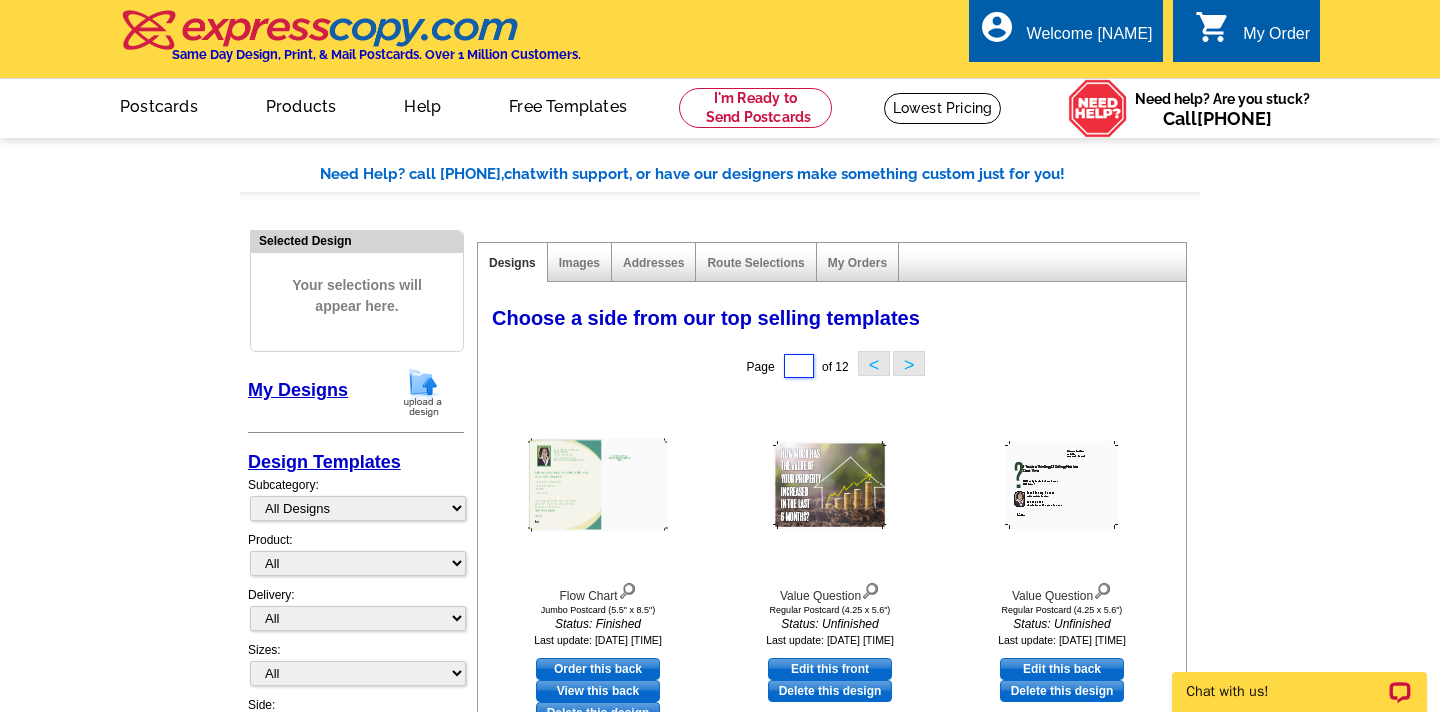 type on "1" 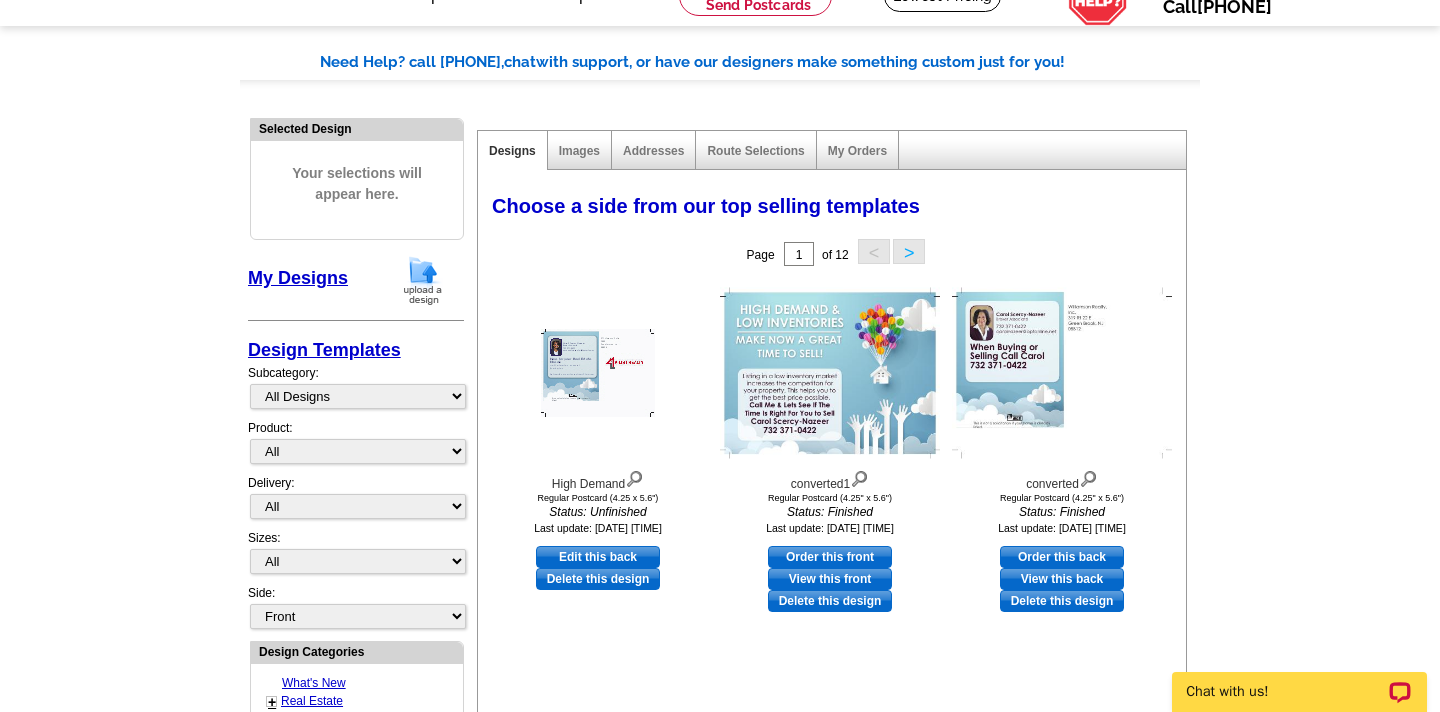scroll, scrollTop: 122, scrollLeft: 0, axis: vertical 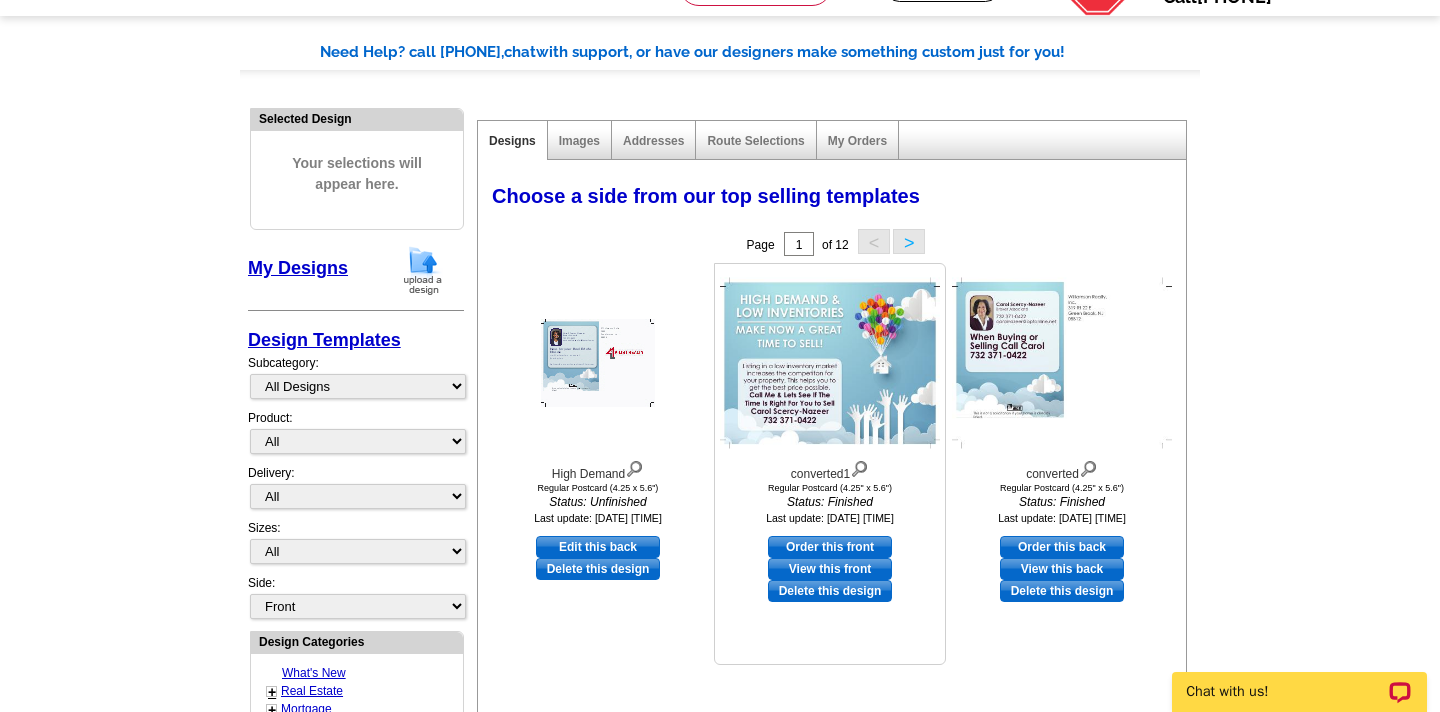 click at bounding box center [830, 363] 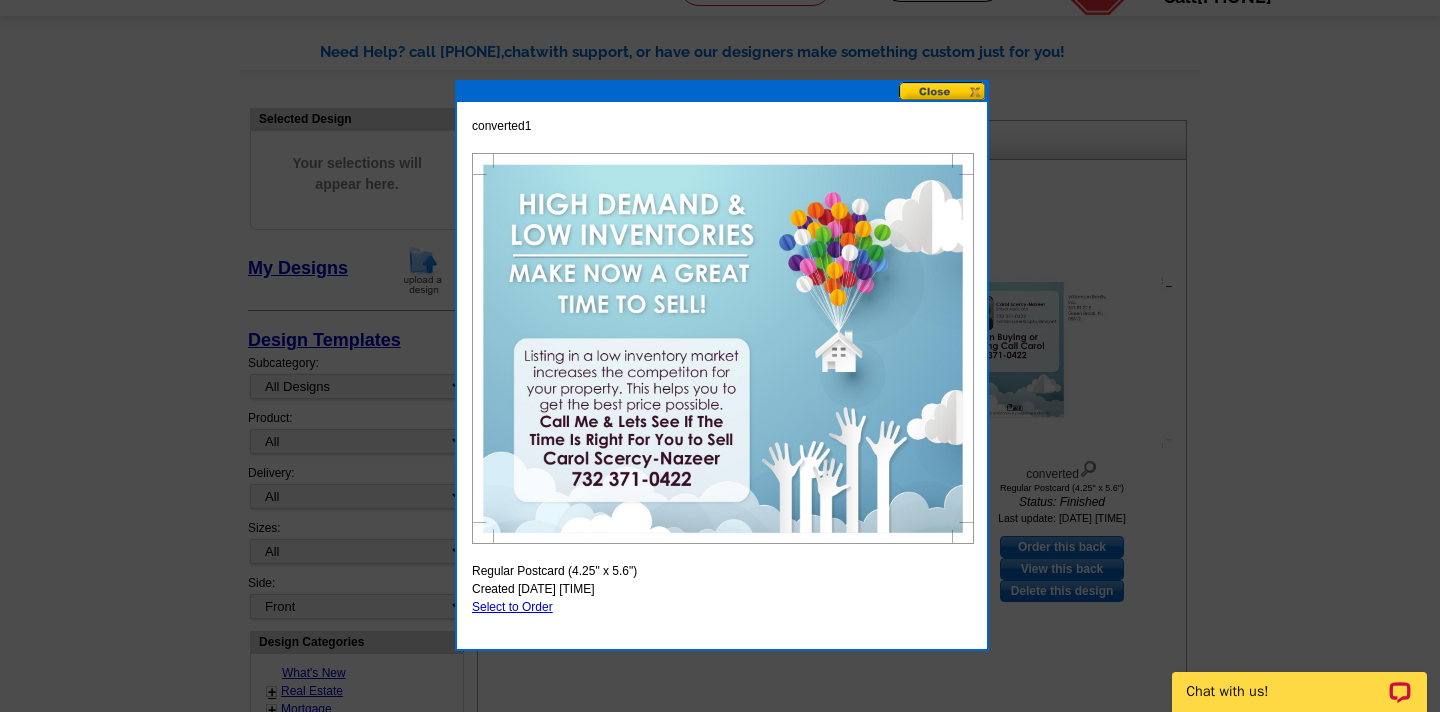 click at bounding box center (943, 91) 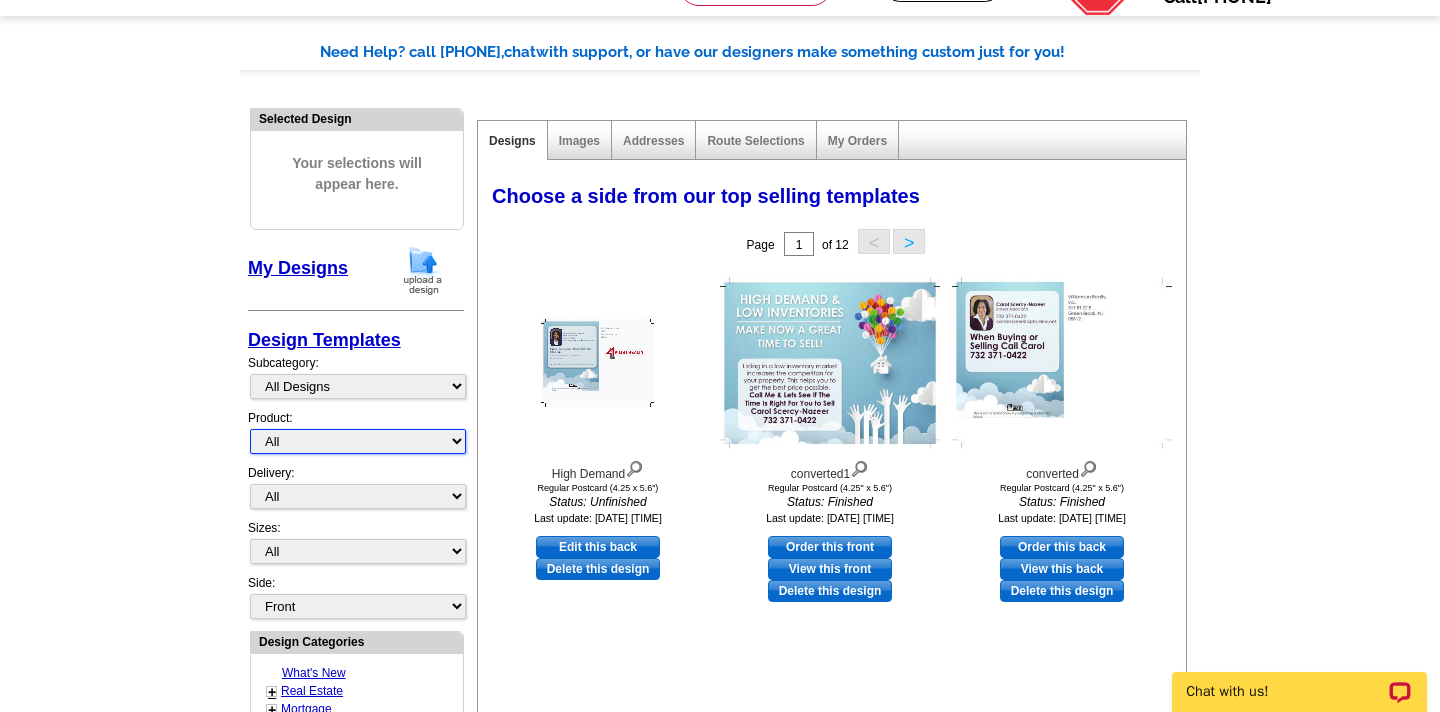 click on "All
Postcards
Letters and flyers
Business Cards
Door Hangers
Greeting Cards" at bounding box center [358, 441] 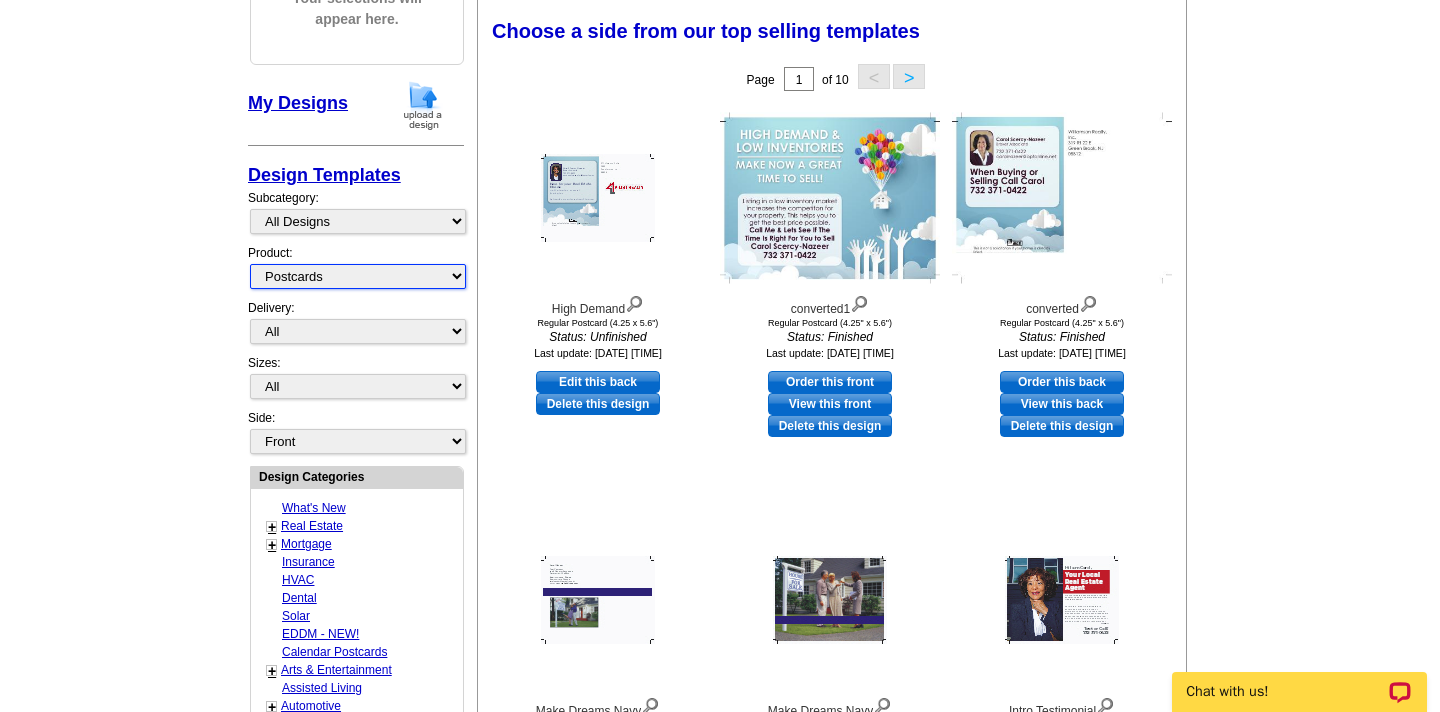 scroll, scrollTop: 293, scrollLeft: 0, axis: vertical 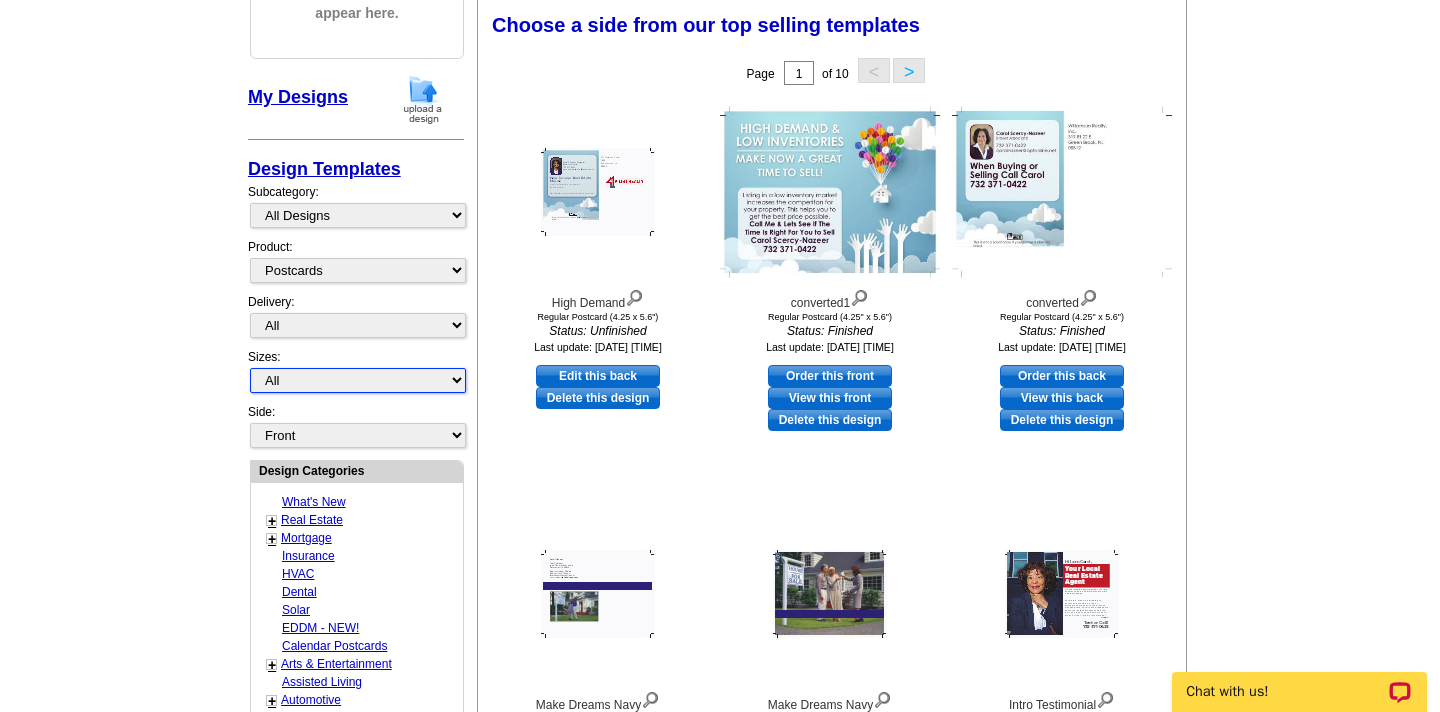 click on "All Jumbo Postcard (5.5" x 8.5") Regular Postcard (4.25" x 5.6") Panoramic Postcard (5.75" x 11.25") Giant Postcard (8.5" x 11") EDDM Postcard (6.125" x 8.25")" at bounding box center (358, 380) 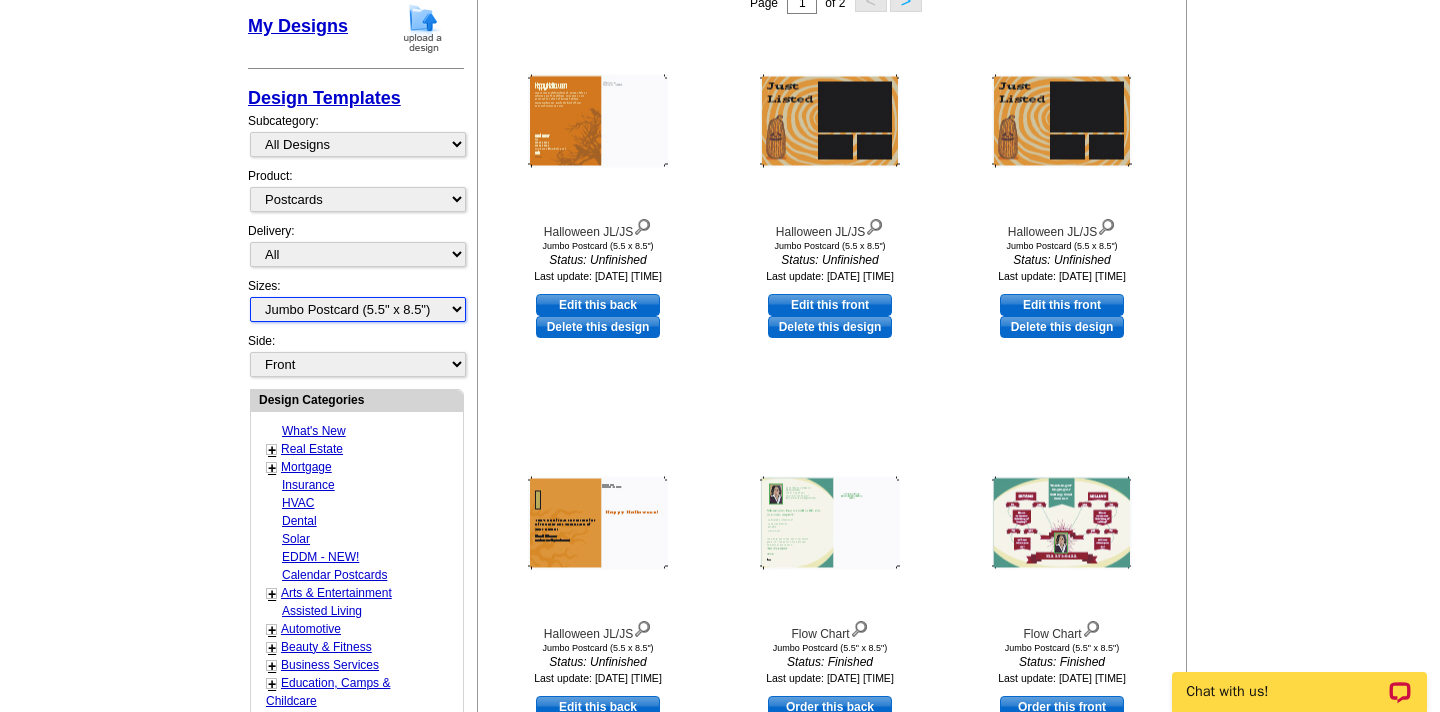 scroll, scrollTop: 0, scrollLeft: 0, axis: both 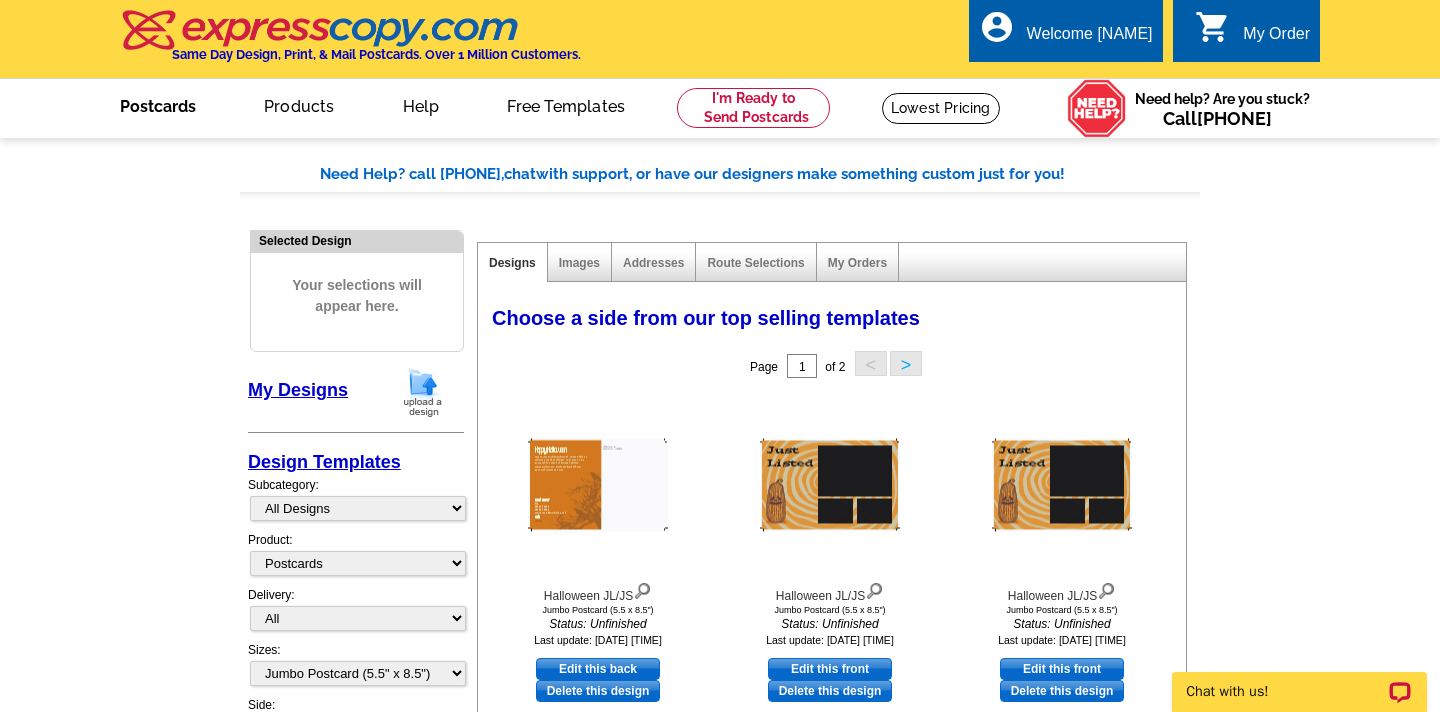 click on "Postcards" at bounding box center [158, 104] 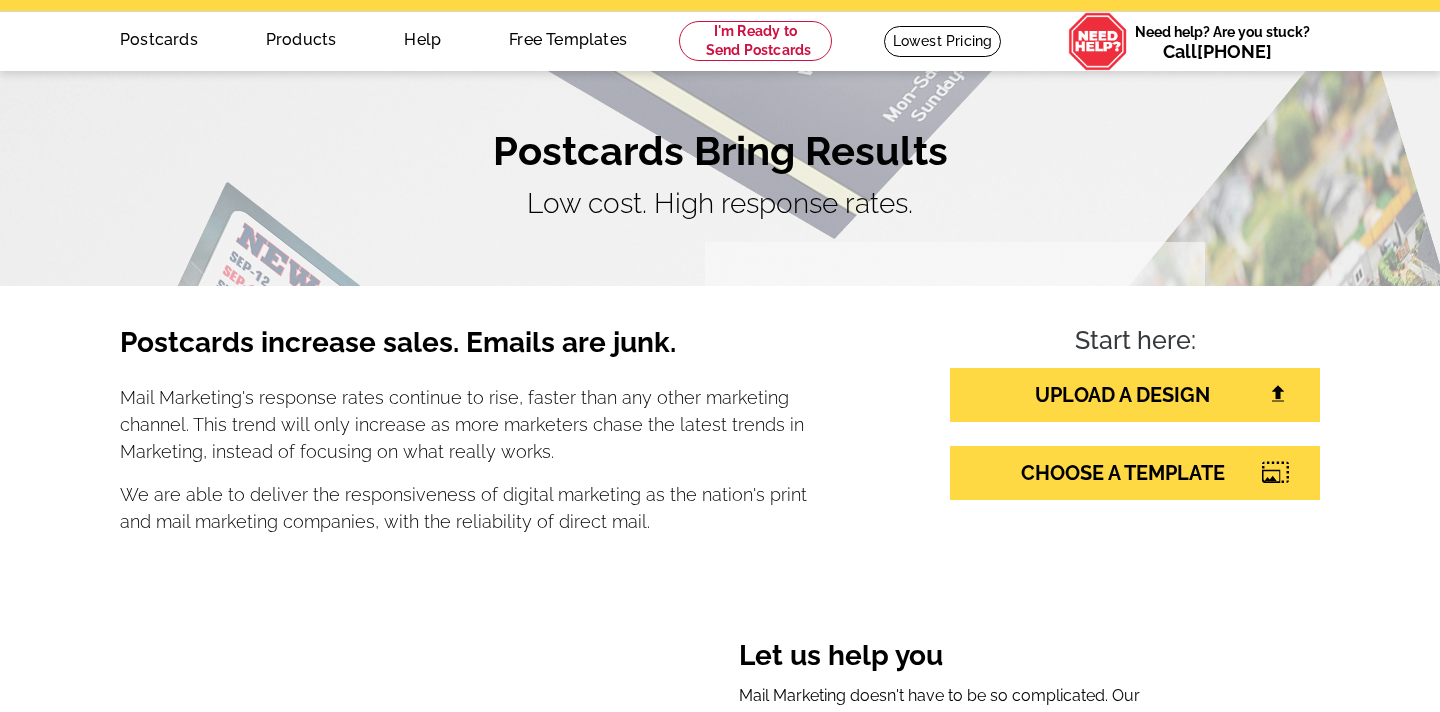 scroll, scrollTop: 0, scrollLeft: 0, axis: both 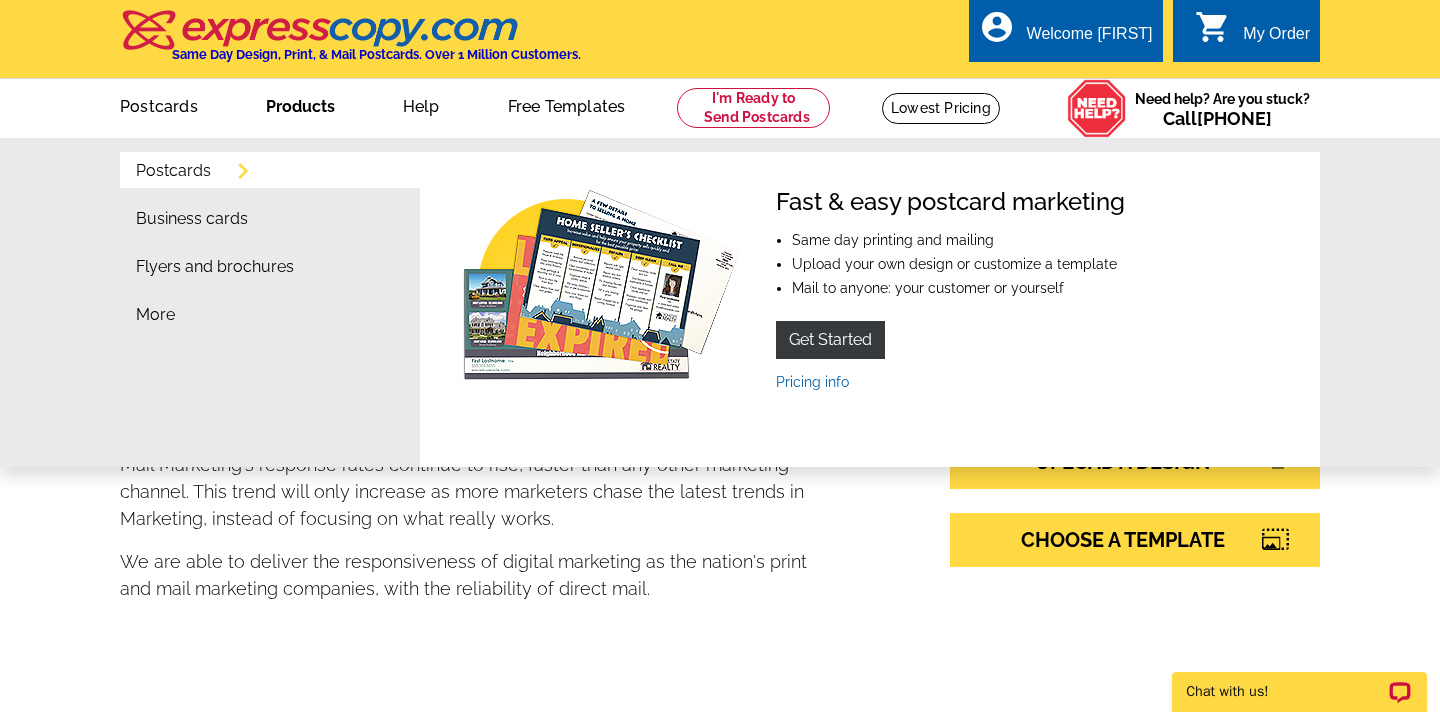 click on "Postcards" at bounding box center (173, 171) 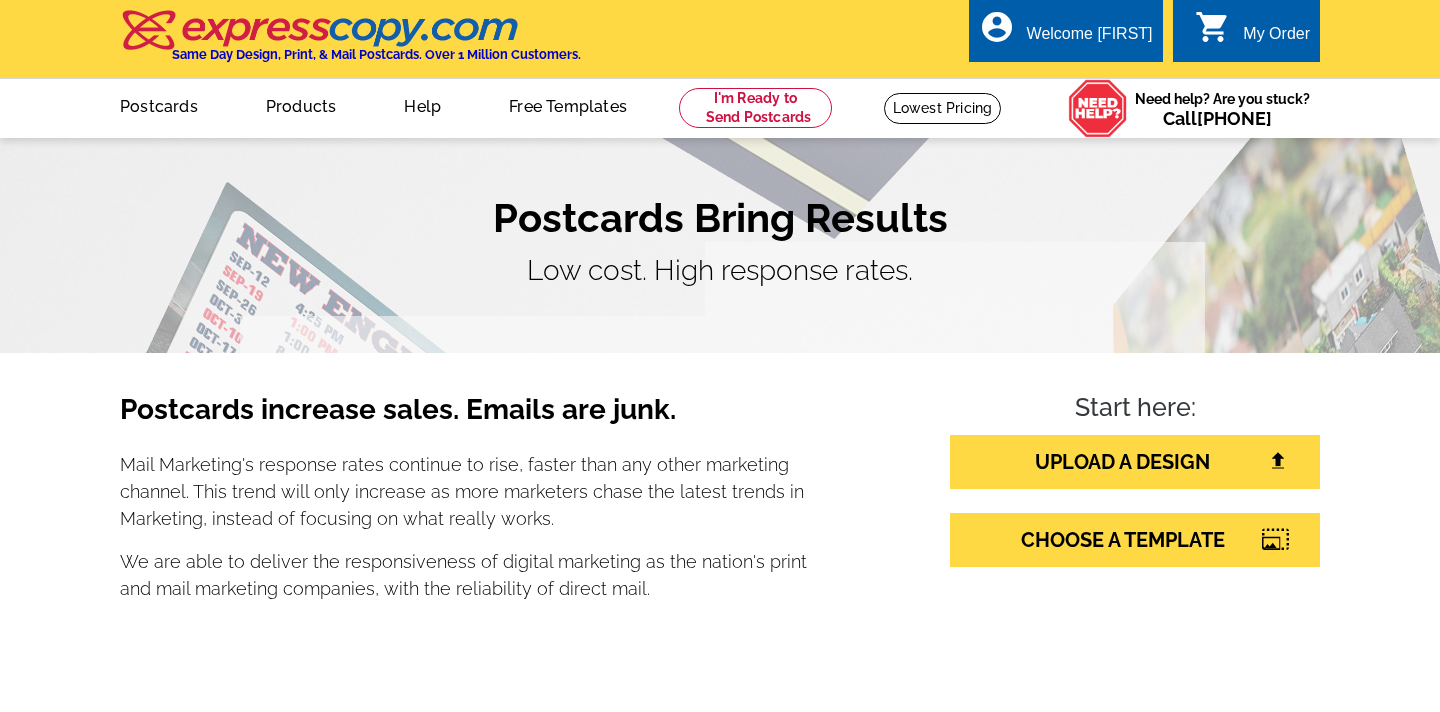 scroll, scrollTop: 0, scrollLeft: 0, axis: both 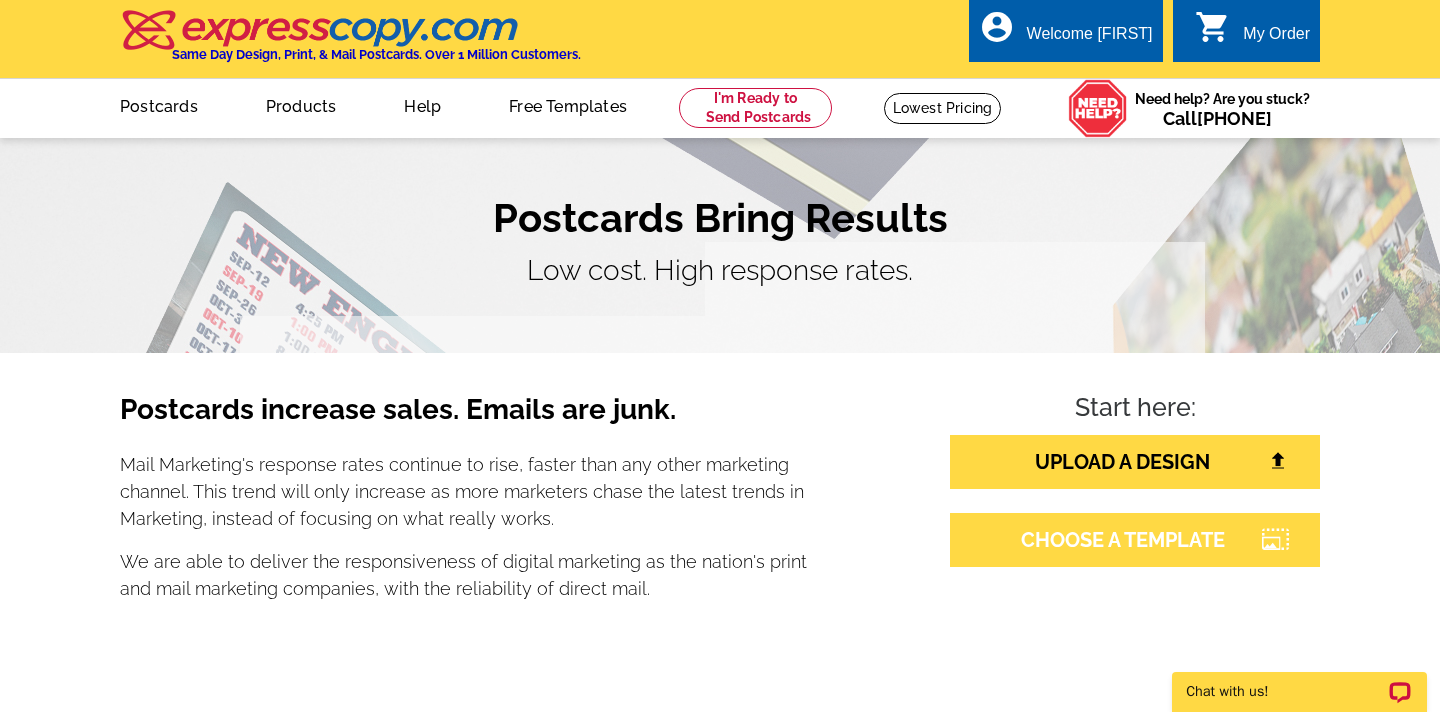 click on "CHOOSE
A TEMPLATE" at bounding box center [1135, 540] 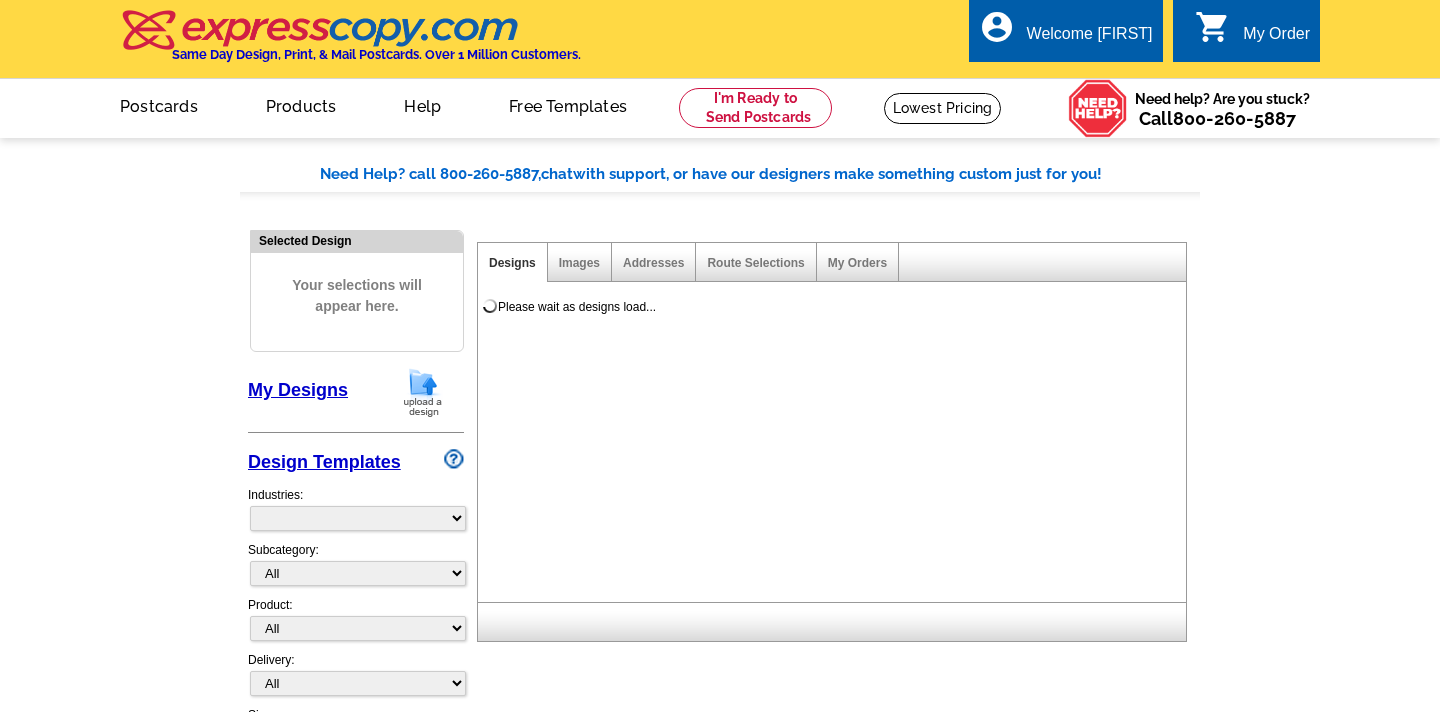 scroll, scrollTop: 0, scrollLeft: 0, axis: both 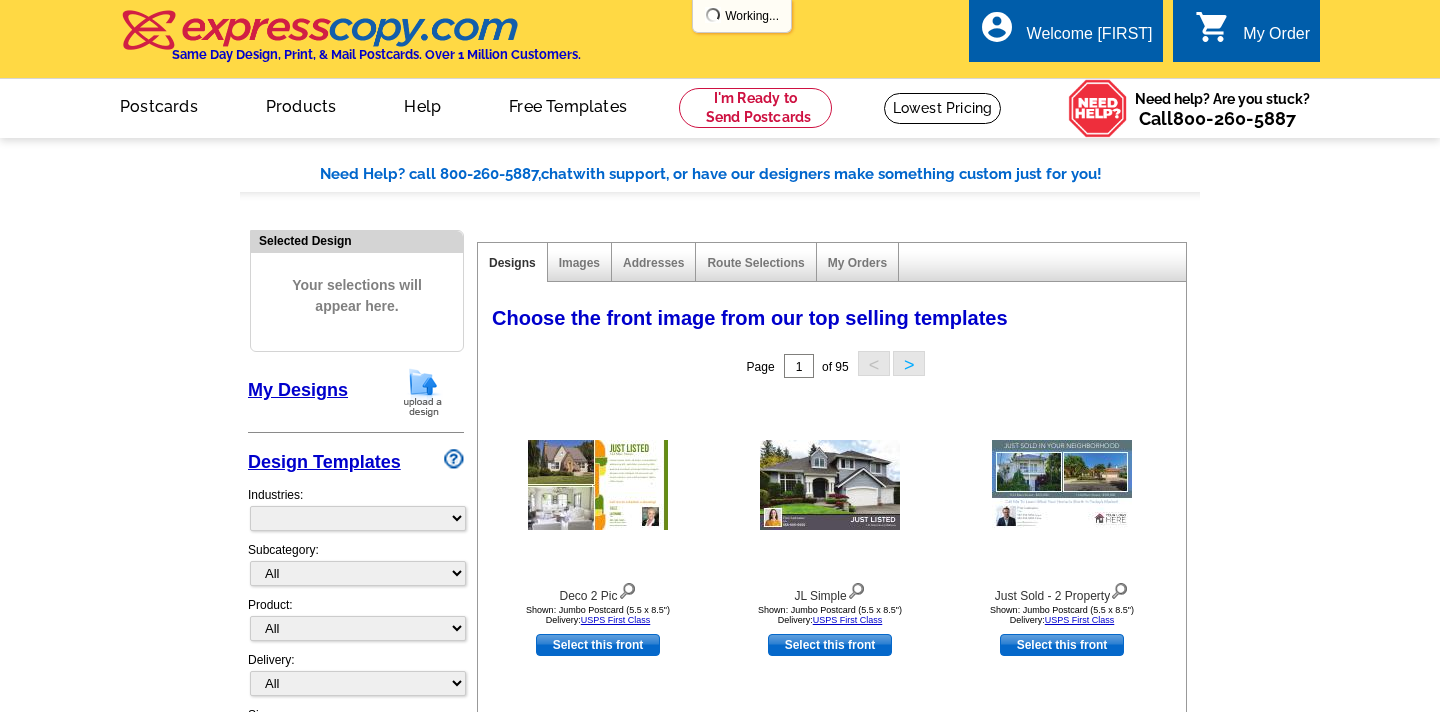 select on "785" 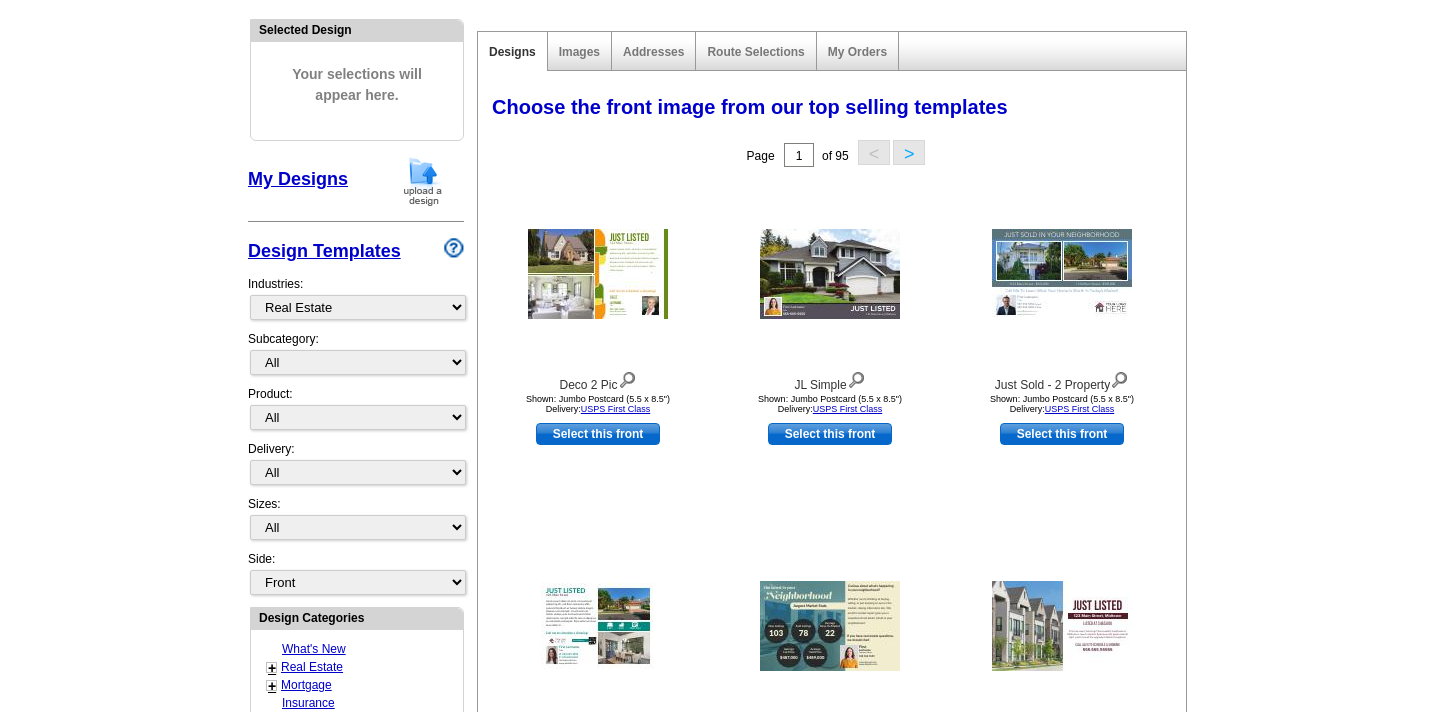 scroll, scrollTop: 271, scrollLeft: 0, axis: vertical 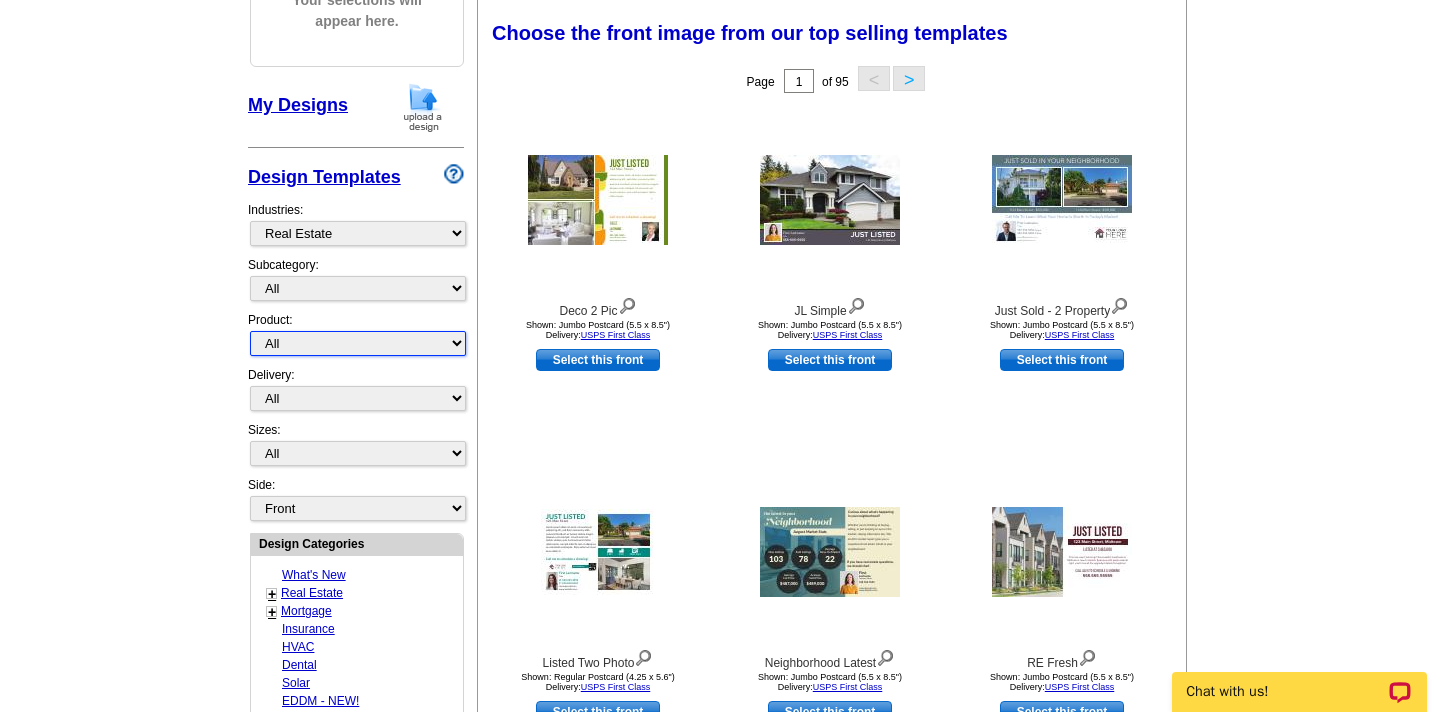 click on "All
Postcards
Letters and flyers
Business Cards
Door Hangers
Greeting Cards" at bounding box center (358, 343) 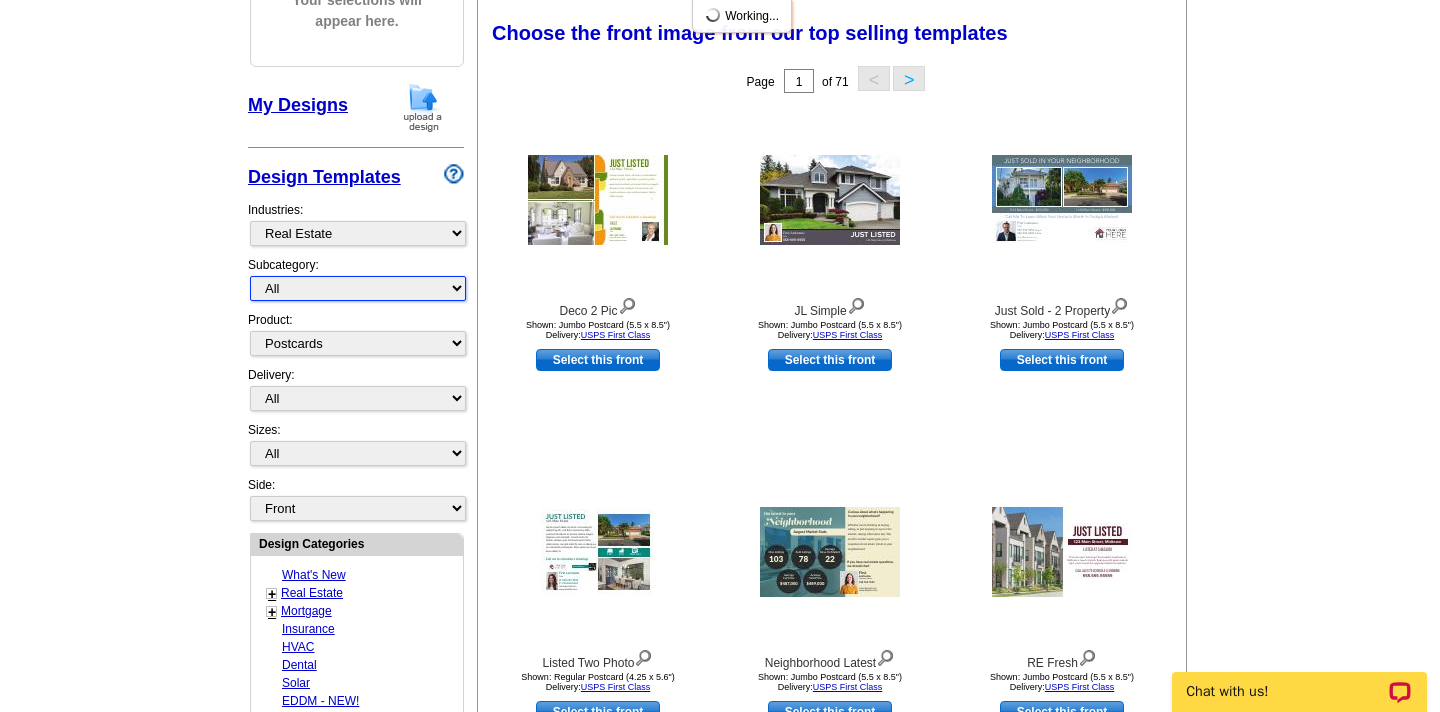 click on "All RE/MAX® Referrals Keller Williams® Berkshire Hathaway Home Services Century 21 Commercial Real Estate QR Code Cards 1st Time Home Buyer Distressed Homeowners Social Networking Farming Just Listed Just Sold Open House Market Report" at bounding box center (358, 288) 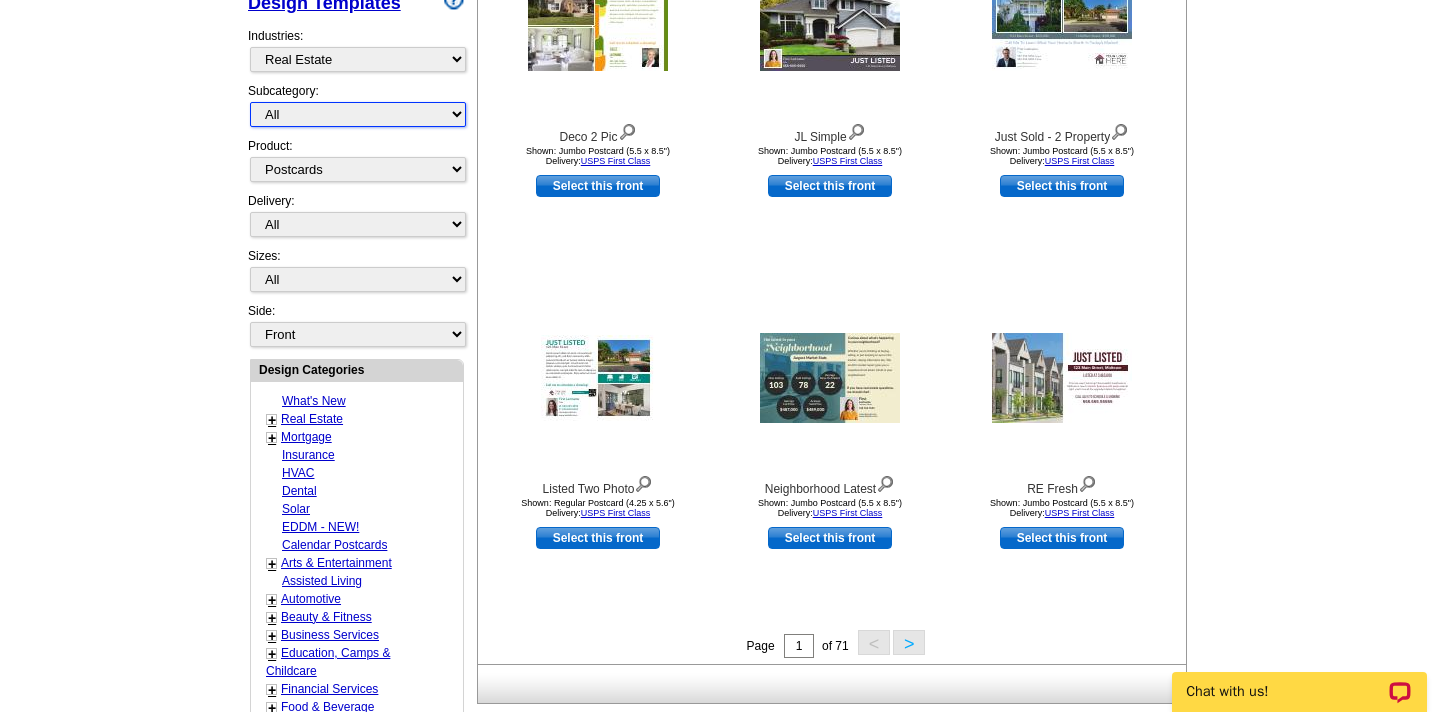 scroll, scrollTop: 461, scrollLeft: 0, axis: vertical 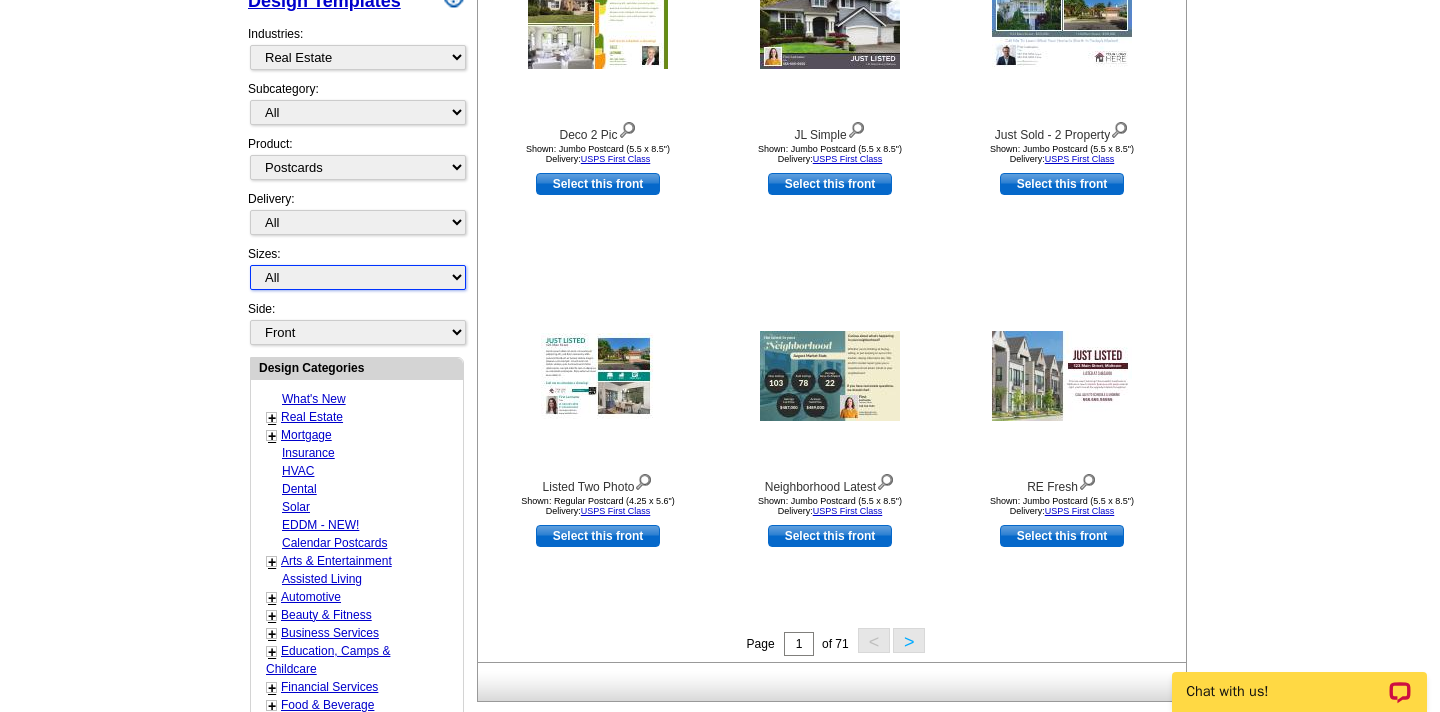 click on "All Jumbo Postcard (5.5" x 8.5") Regular Postcard (4.25" x 5.6") Panoramic Postcard (5.75" x 11.25") Giant Postcard (8.5" x 11") EDDM Postcard (6.125" x 8.25")" at bounding box center (358, 277) 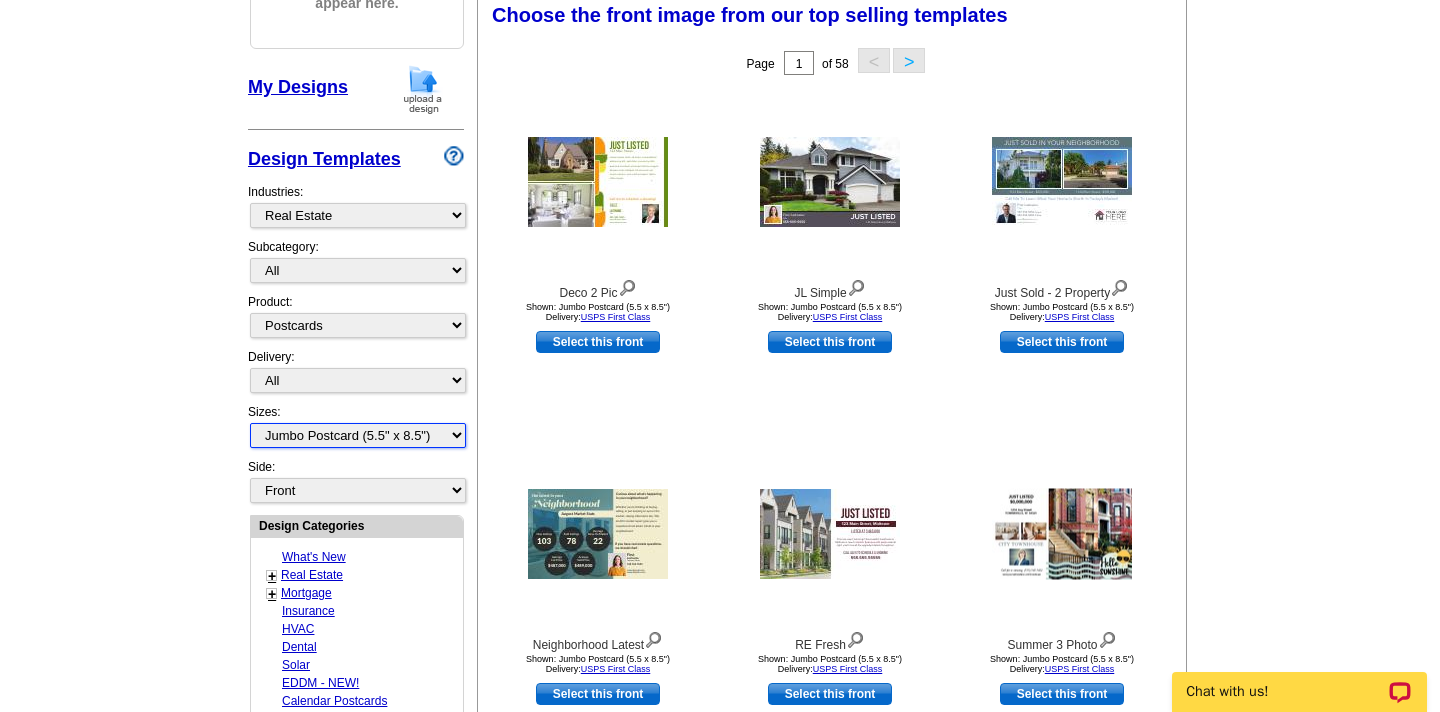 scroll, scrollTop: 294, scrollLeft: 0, axis: vertical 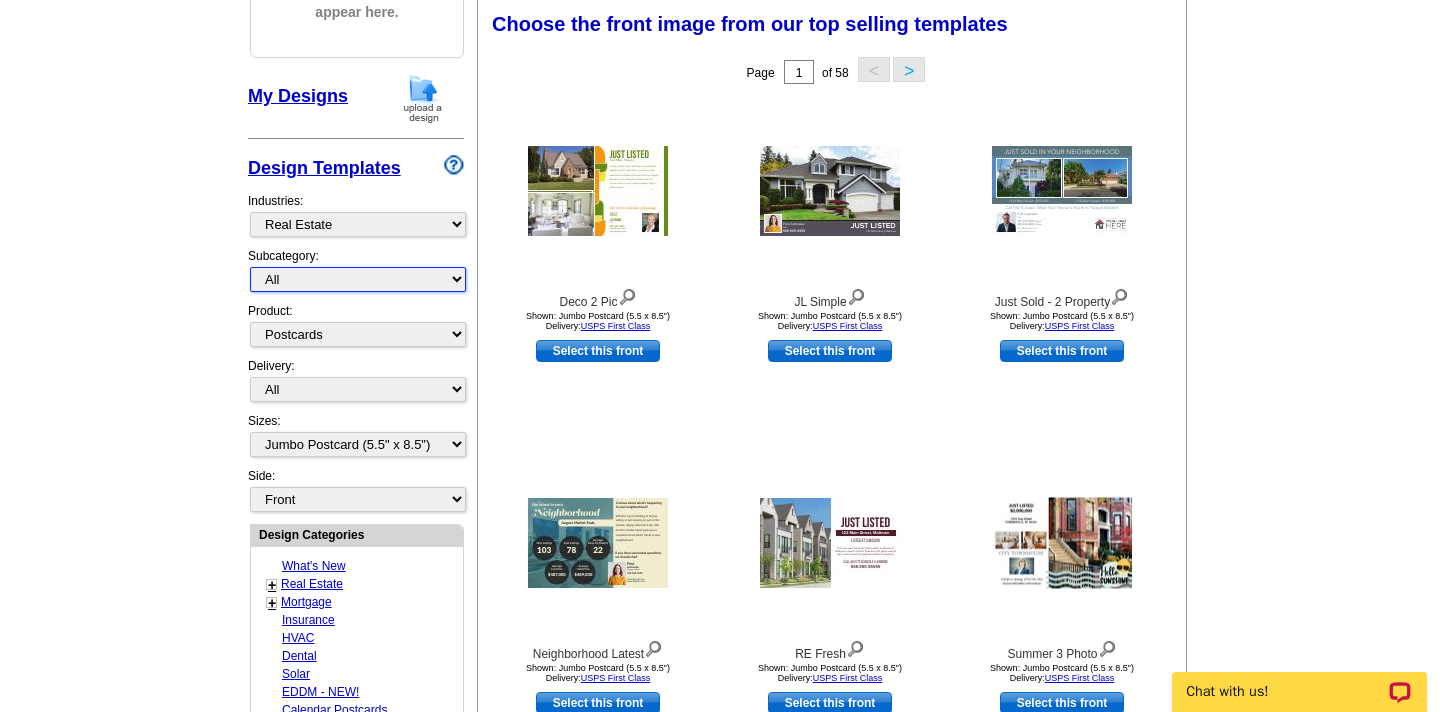click on "All RE/MAX® Referrals Keller Williams® Berkshire Hathaway Home Services Century 21 Commercial Real Estate QR Code Cards 1st Time Home Buyer Distressed Homeowners Social Networking Farming Just Listed Just Sold Open House Market Report" at bounding box center [358, 279] 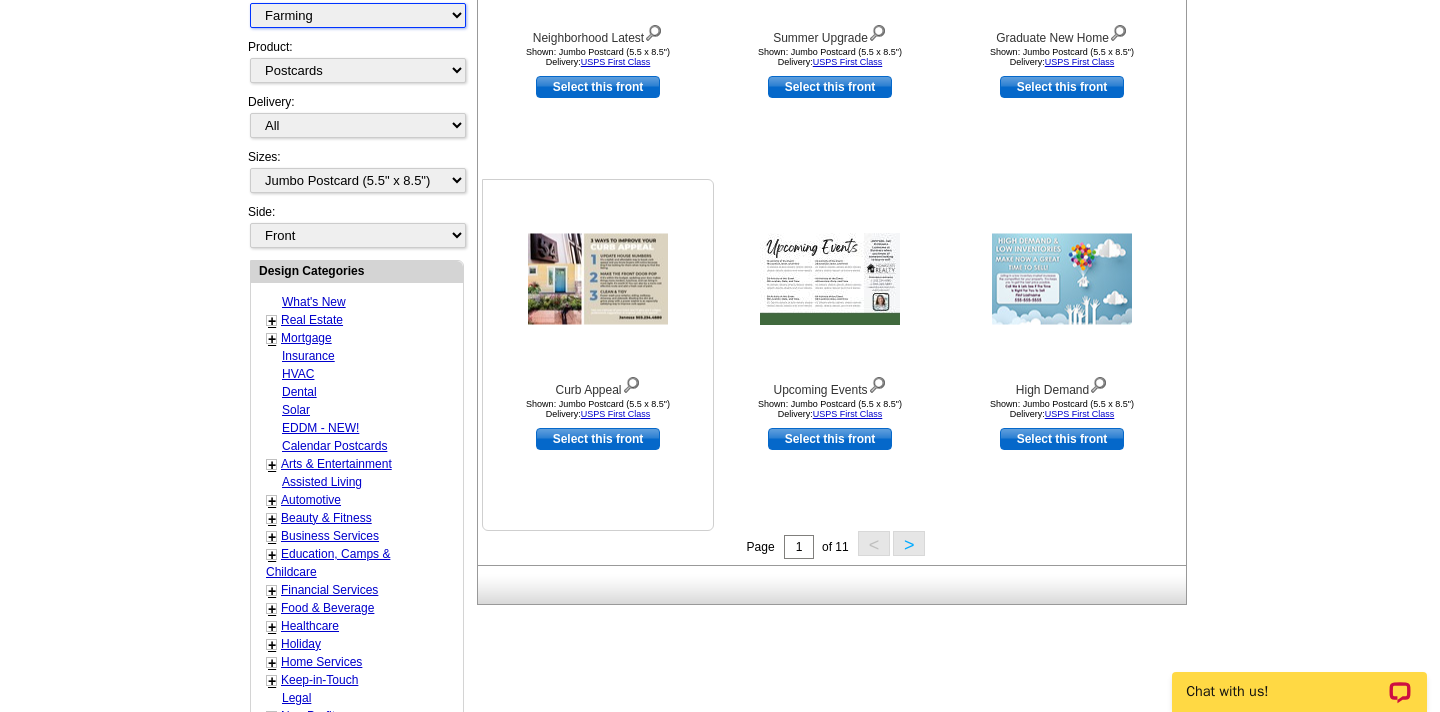 scroll, scrollTop: 568, scrollLeft: 0, axis: vertical 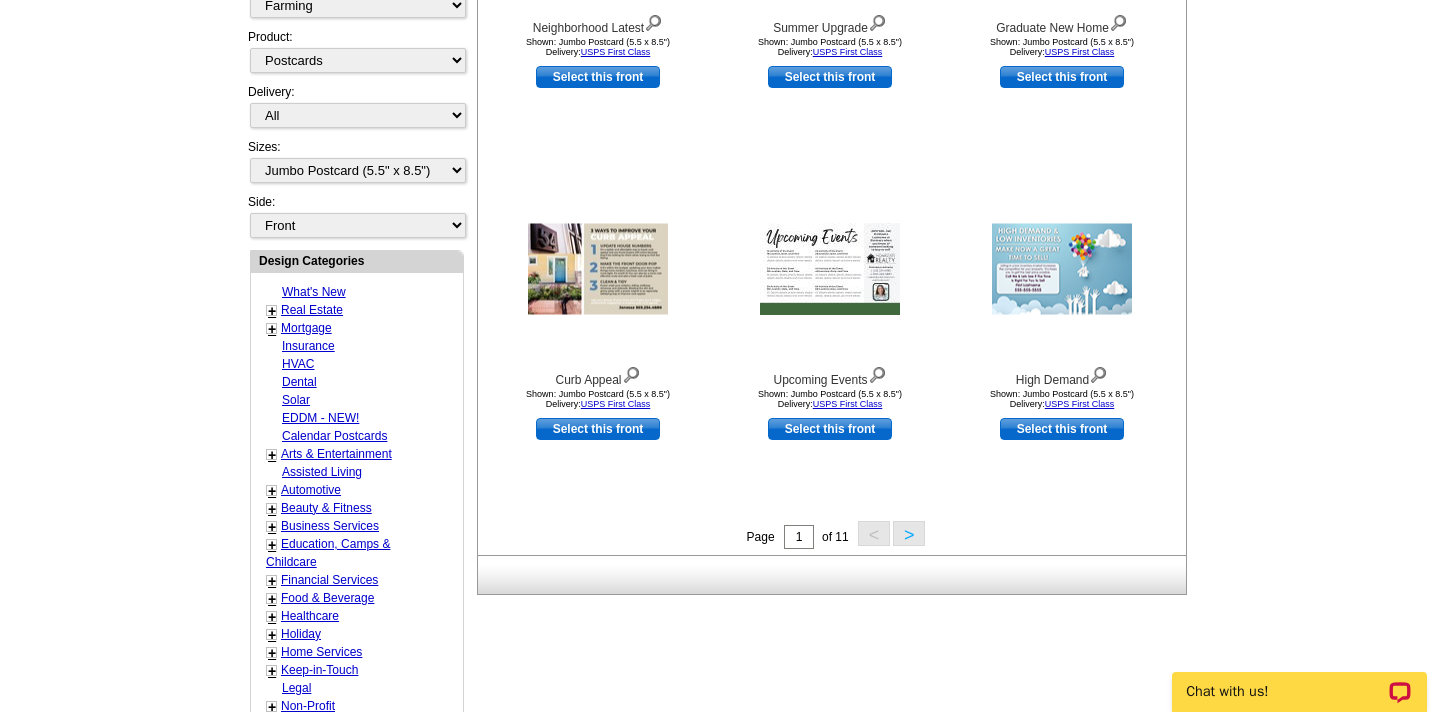 click on ">" at bounding box center [909, 533] 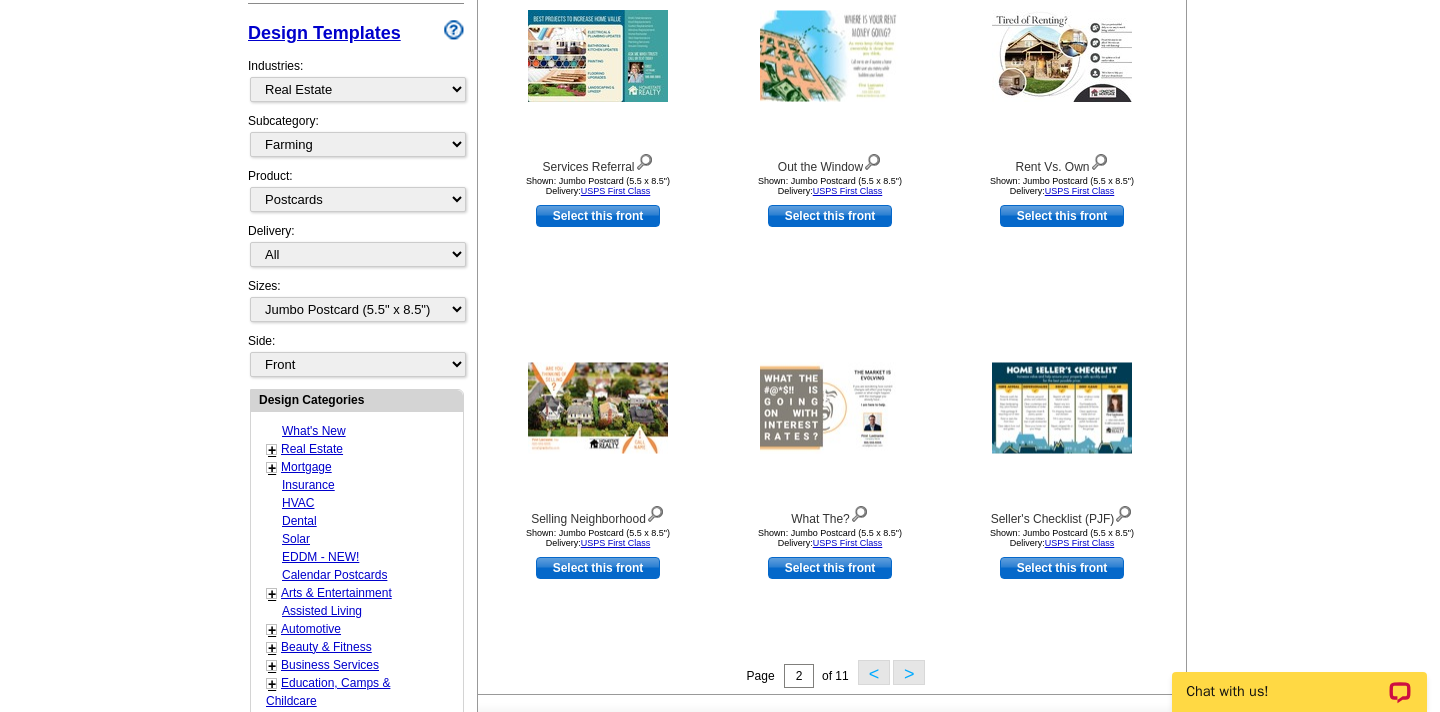 scroll, scrollTop: 431, scrollLeft: 0, axis: vertical 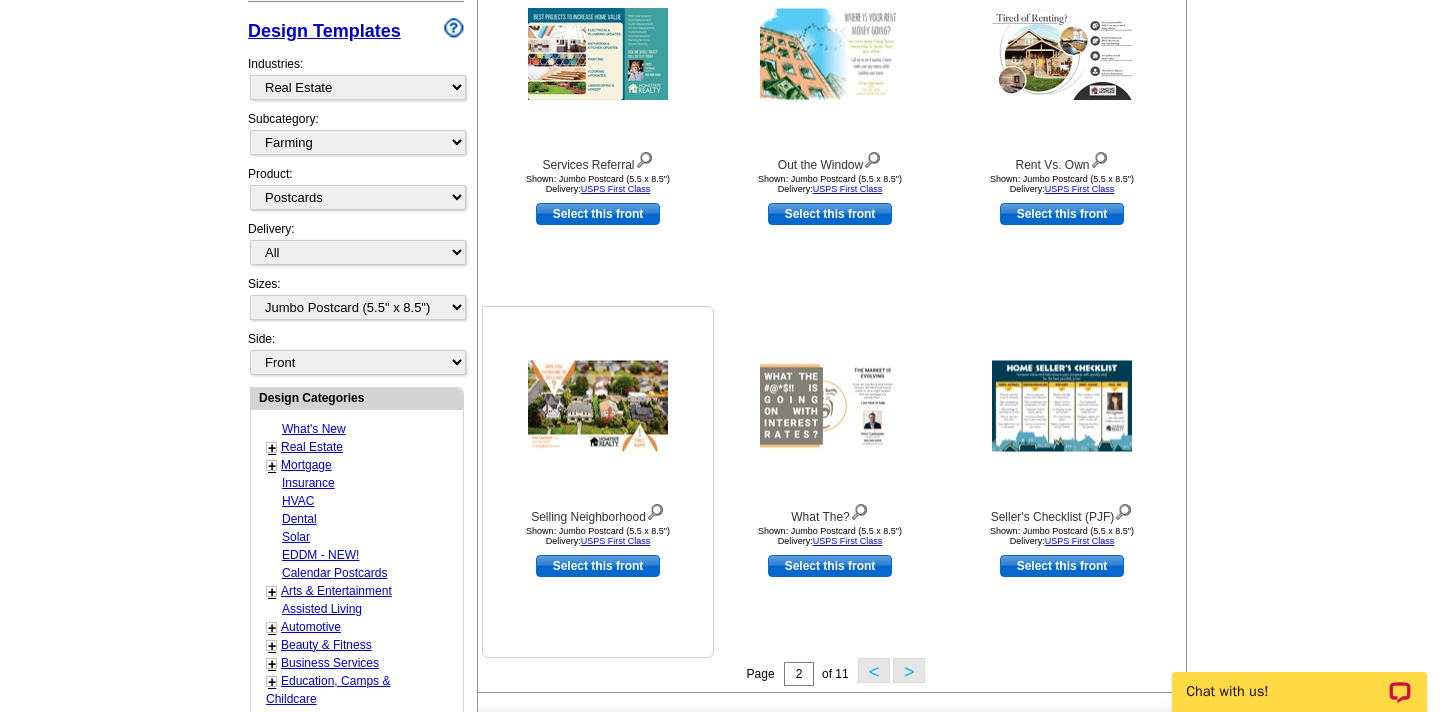 click at bounding box center (598, 406) 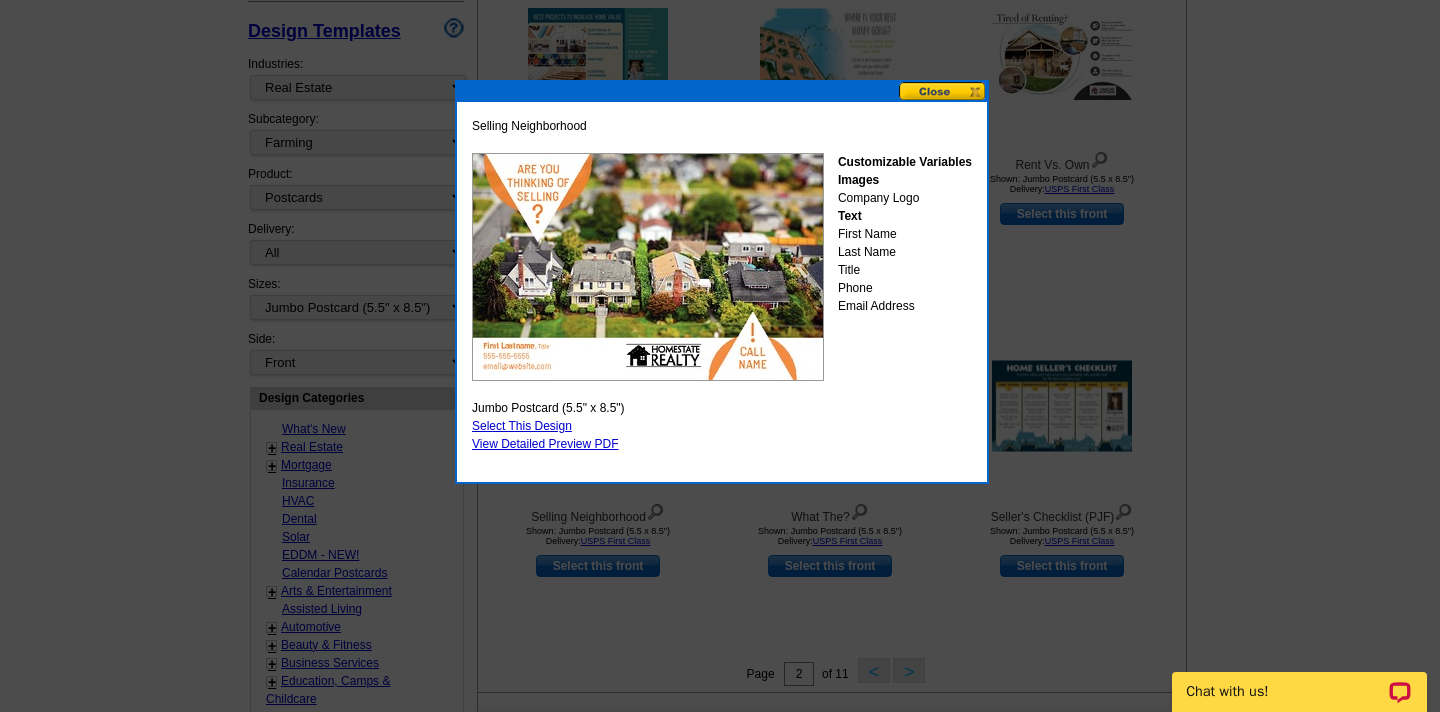click at bounding box center (943, 91) 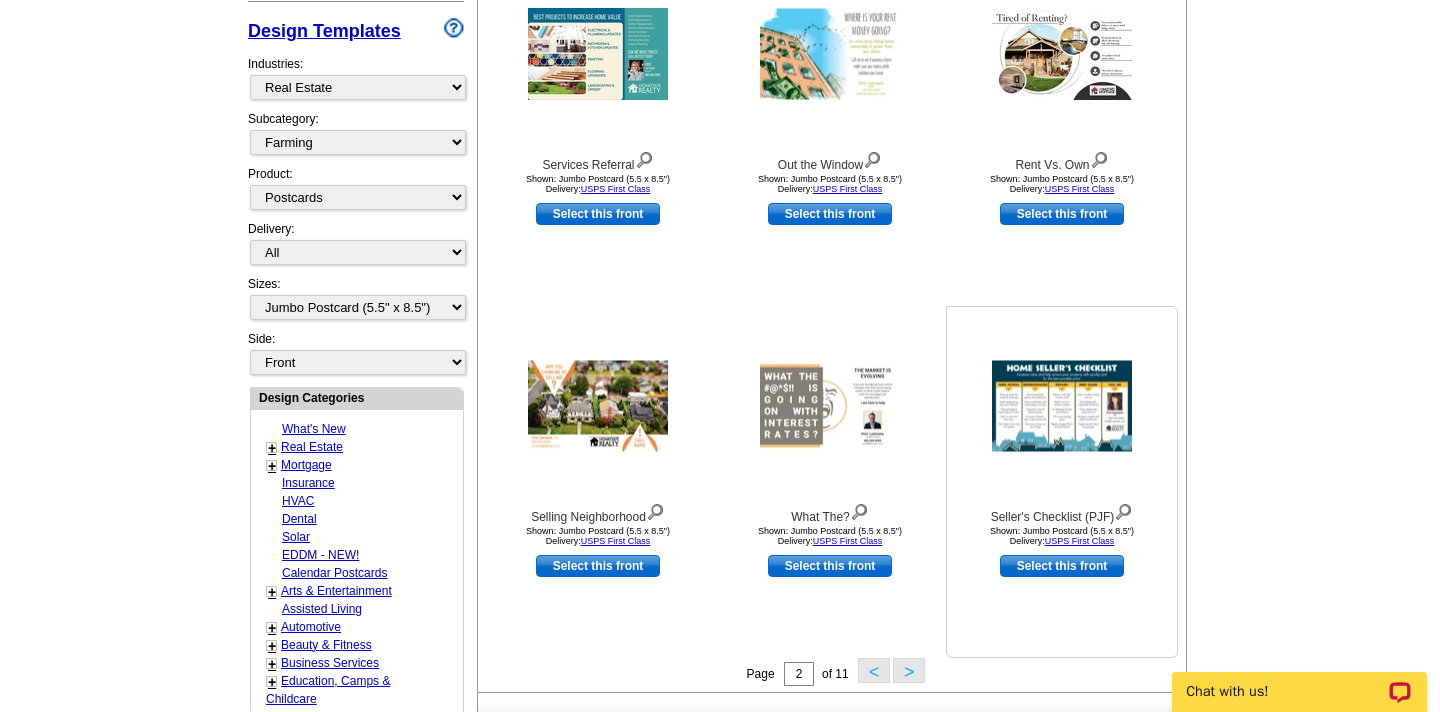 click at bounding box center [1062, 406] 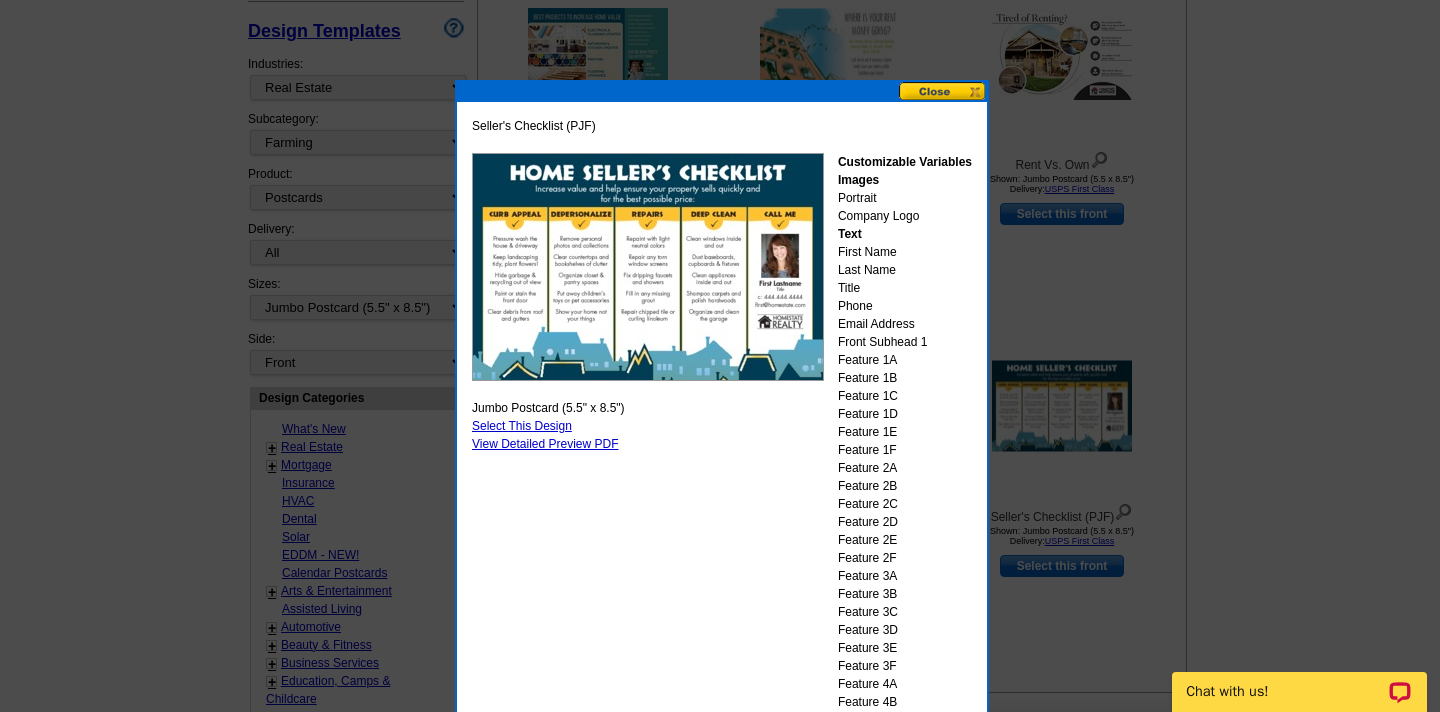 click at bounding box center [943, 91] 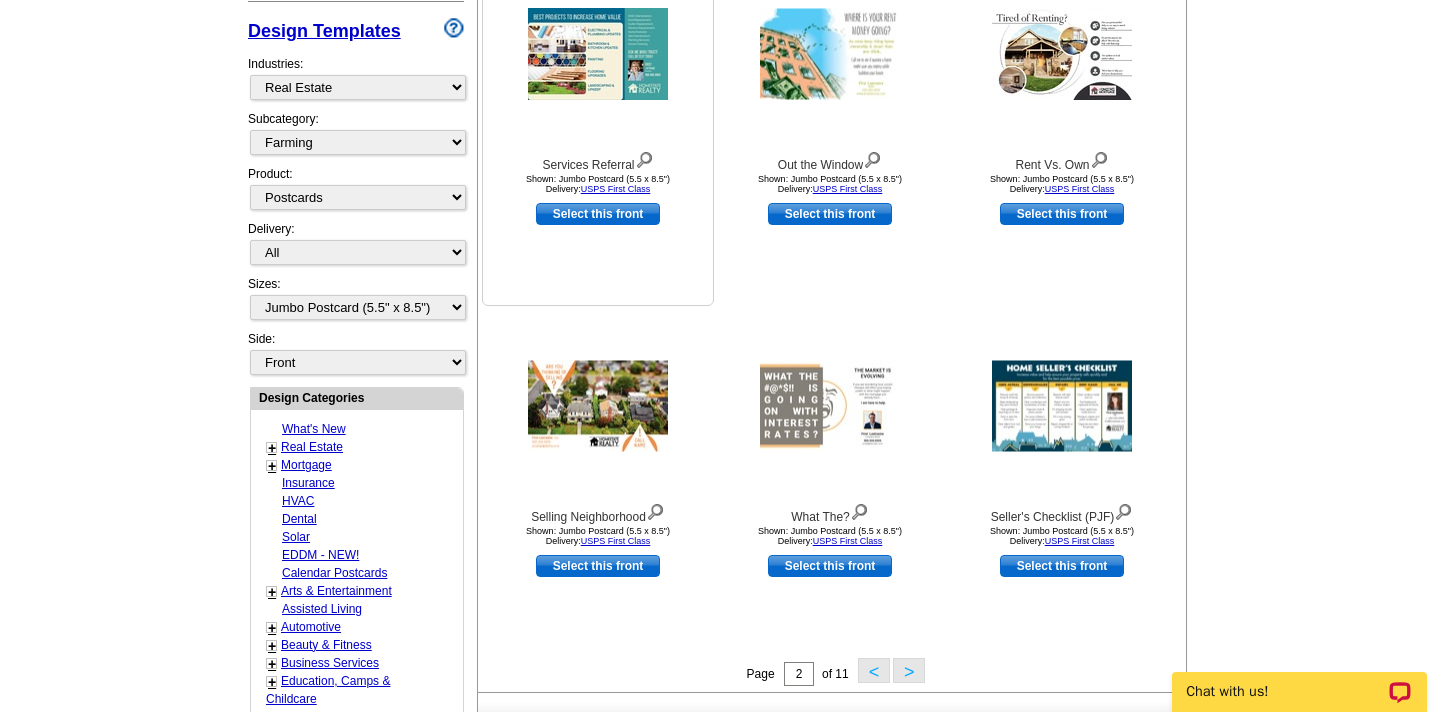 click at bounding box center [598, 54] 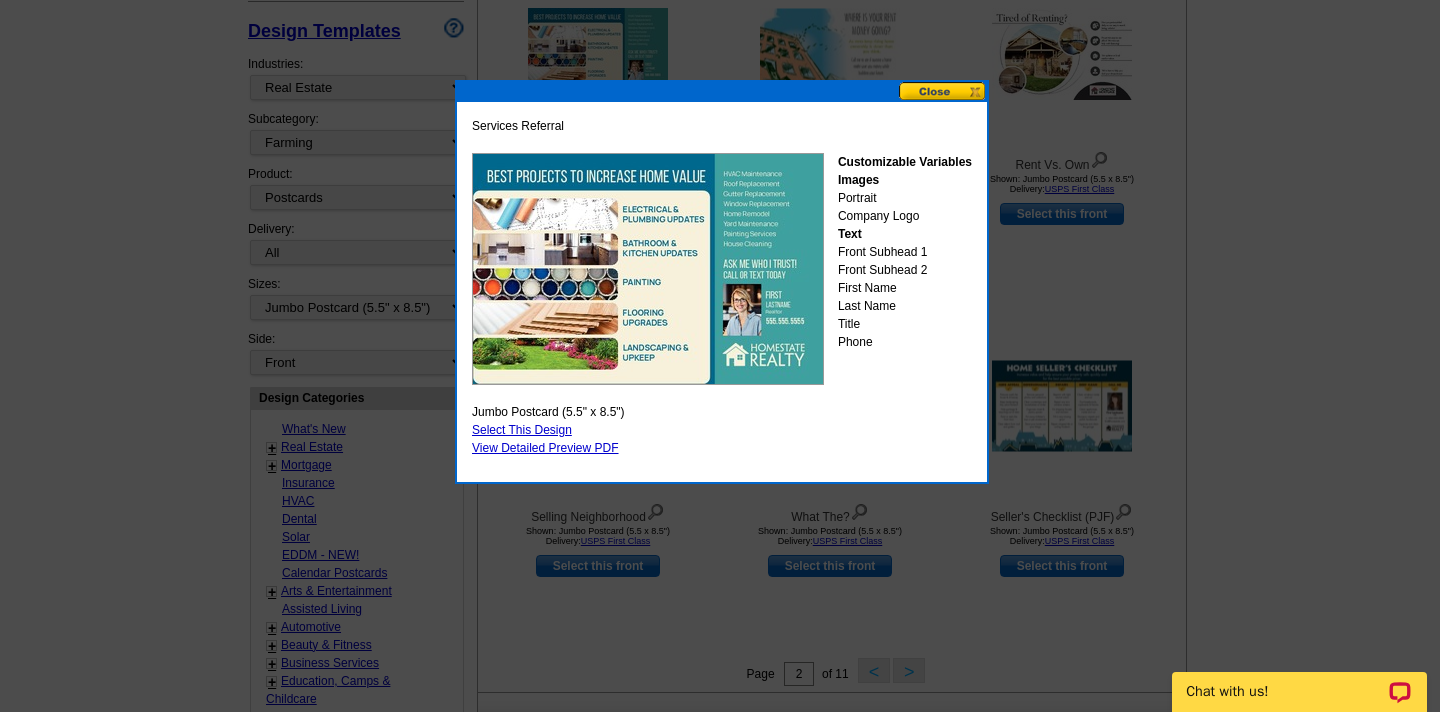 click at bounding box center (943, 91) 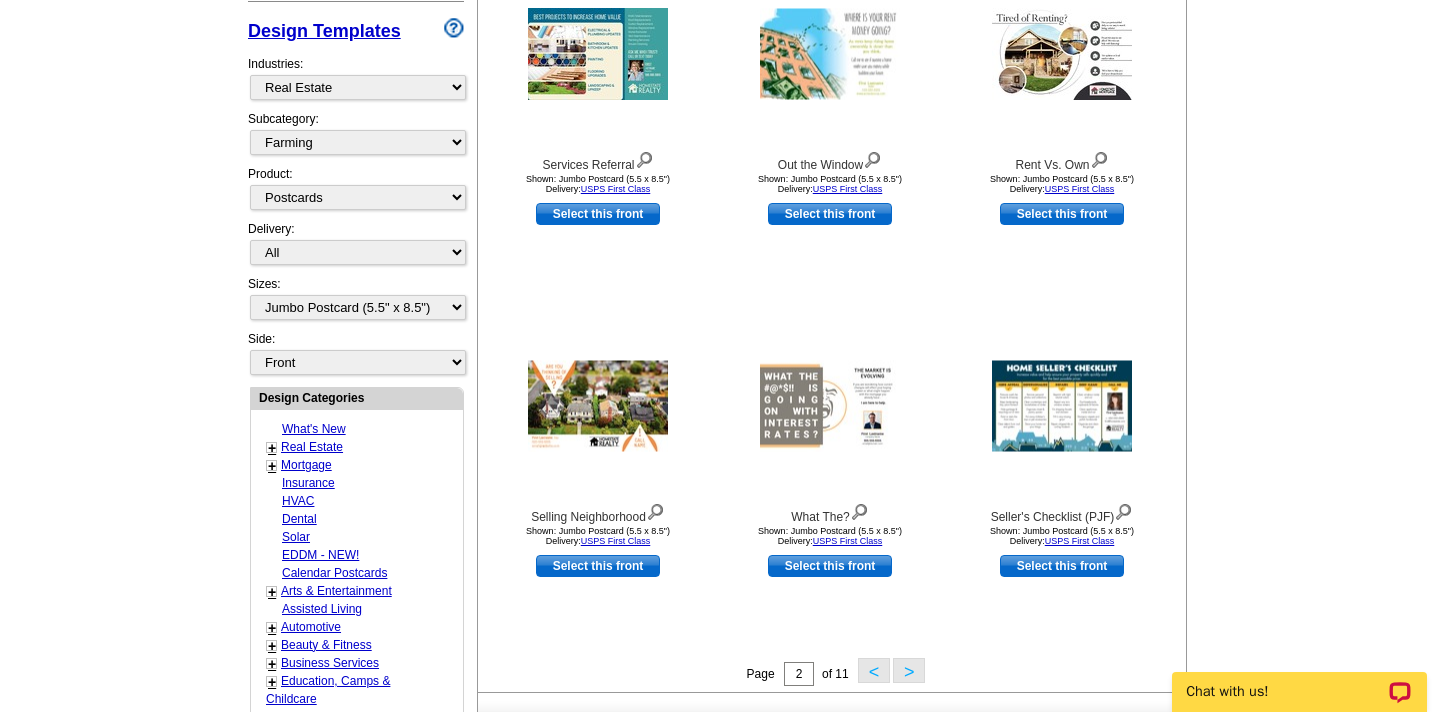 click on ">" at bounding box center (909, 670) 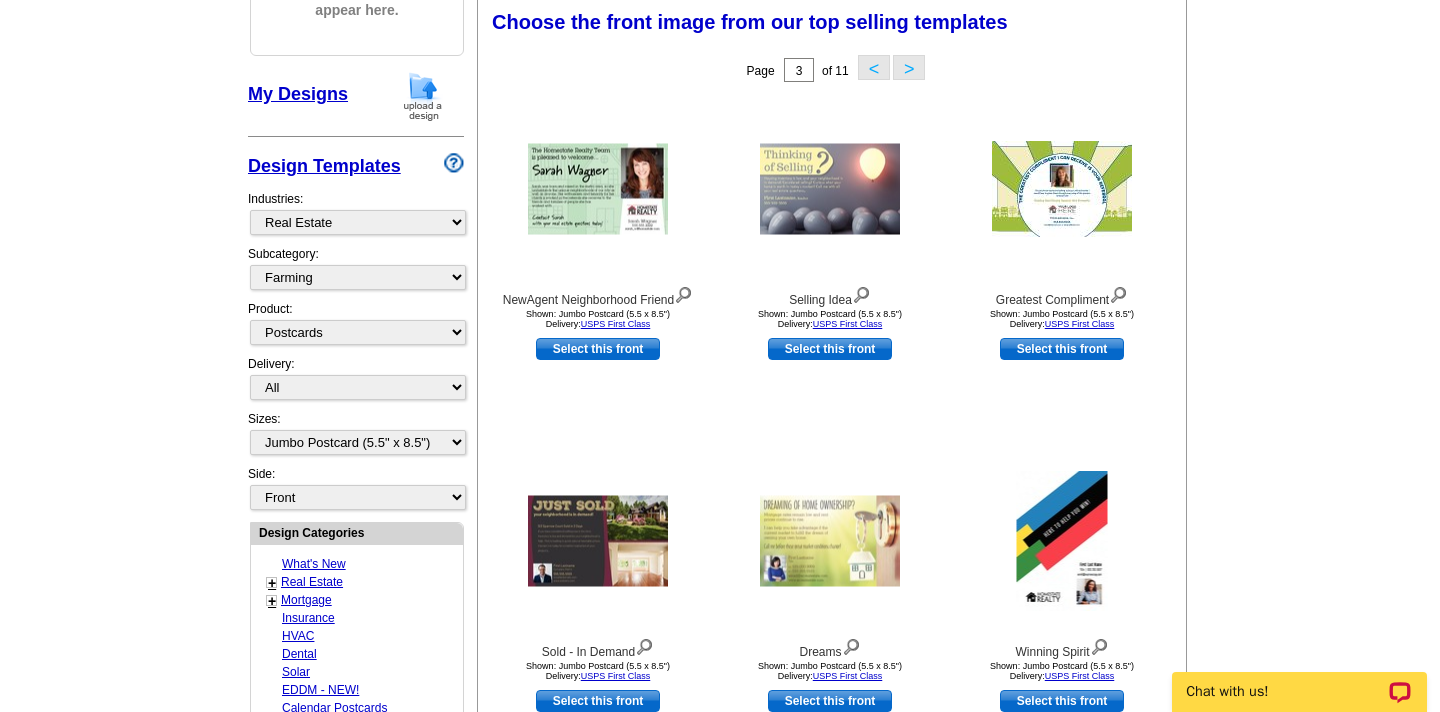 scroll, scrollTop: 294, scrollLeft: 0, axis: vertical 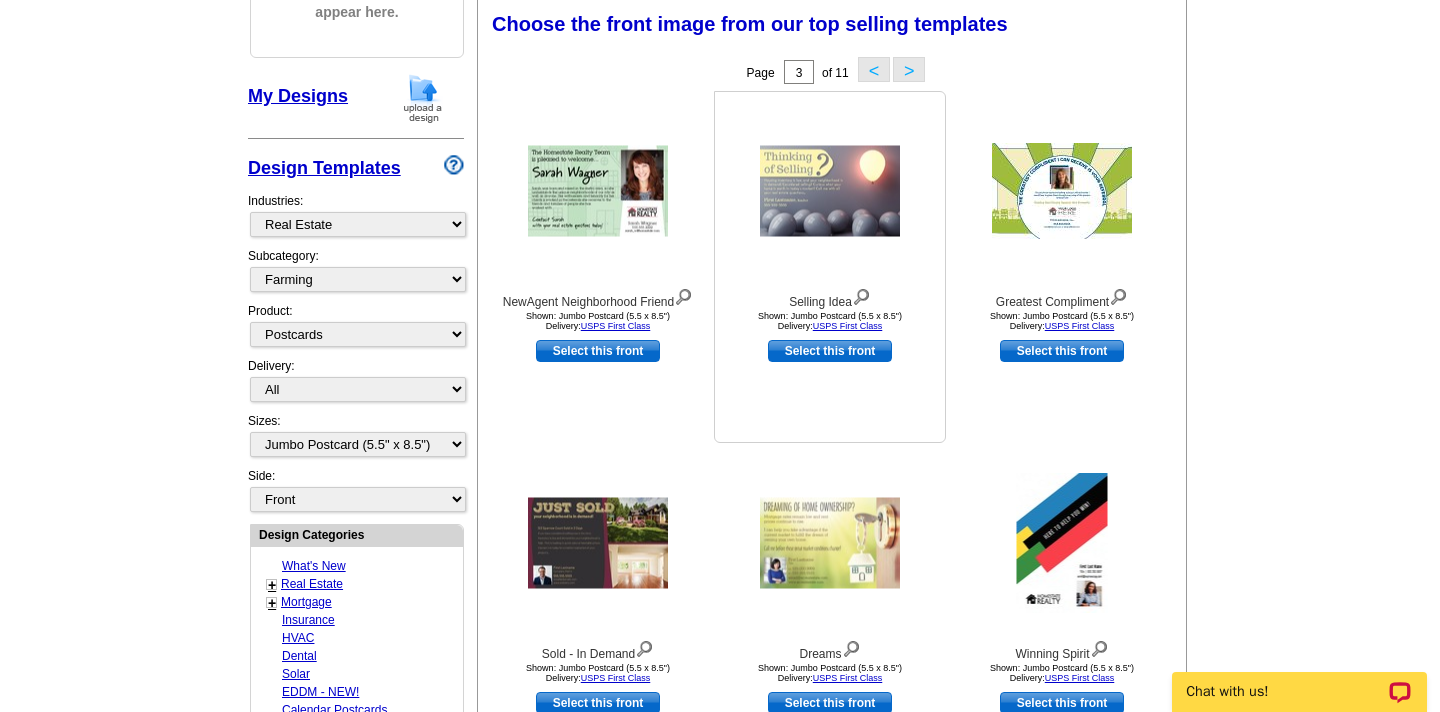 click at bounding box center [830, 191] 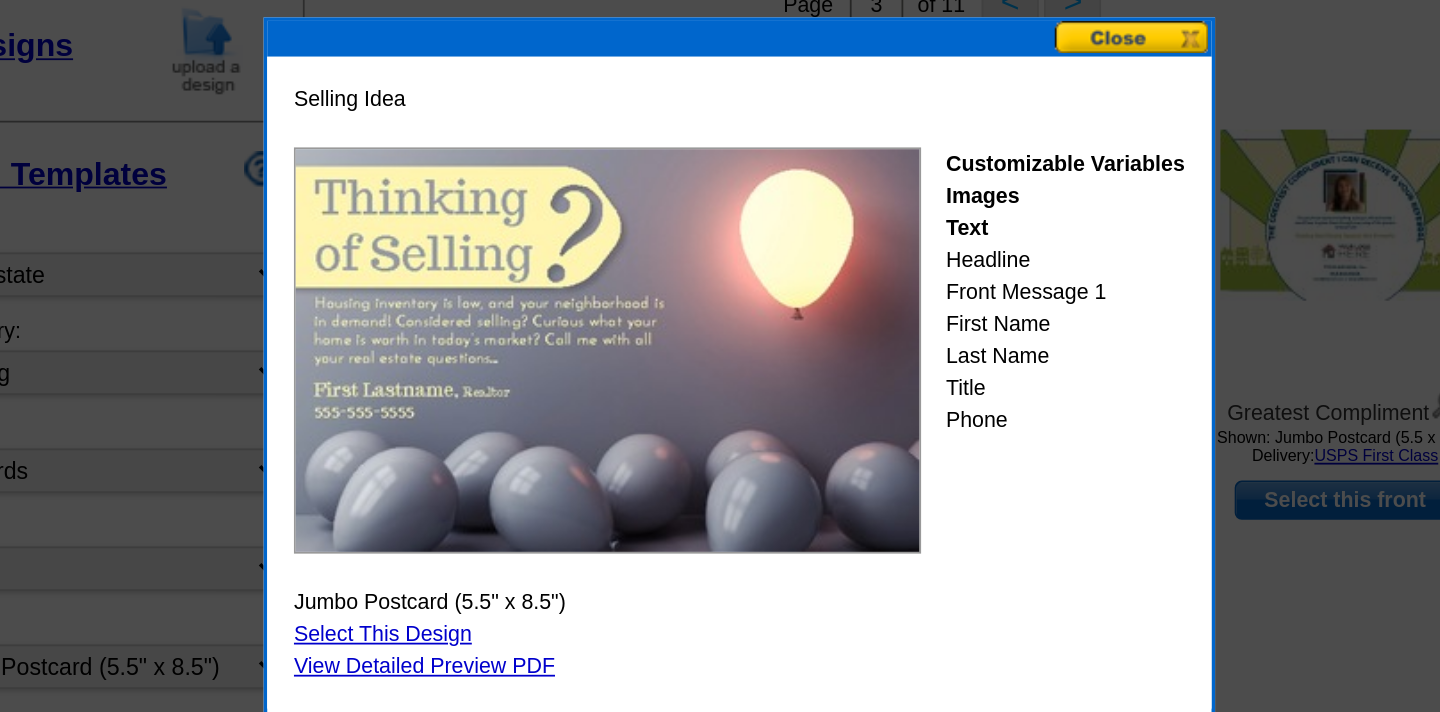 scroll, scrollTop: 274, scrollLeft: 0, axis: vertical 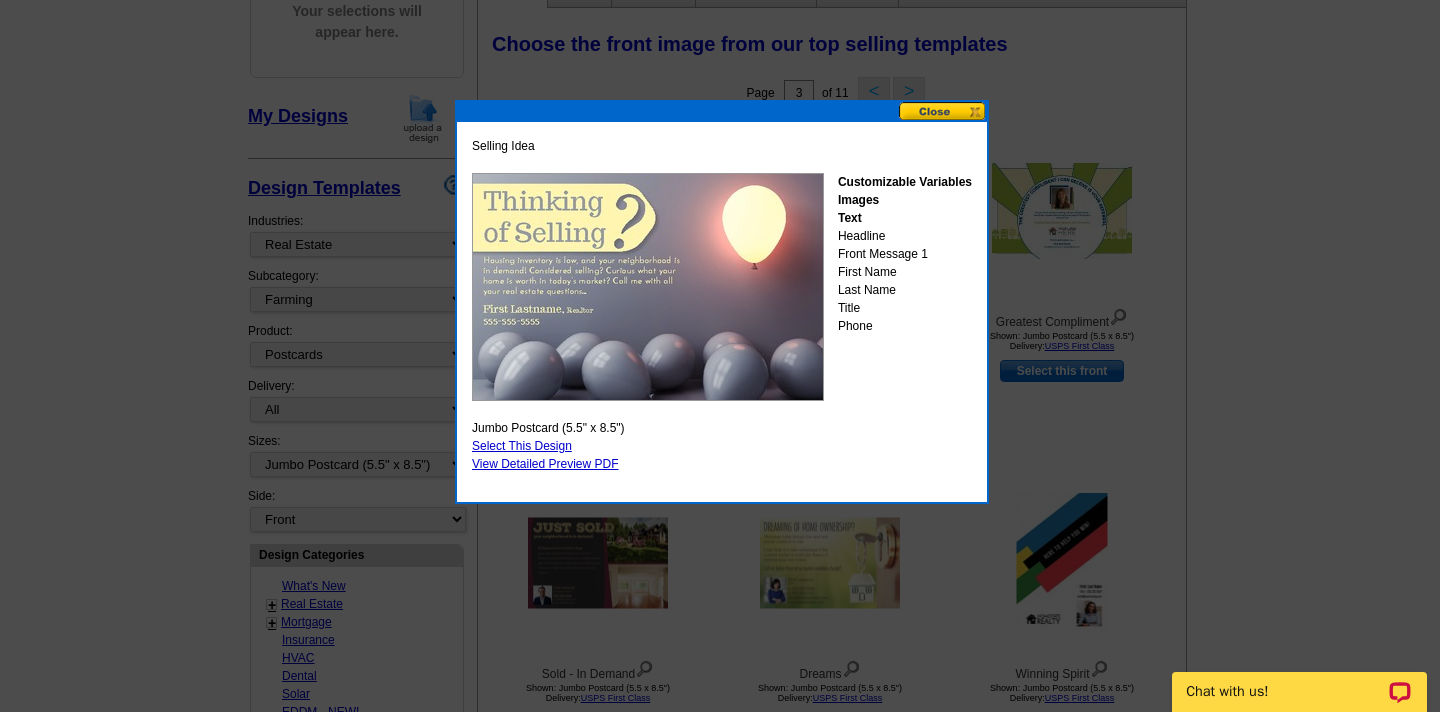click at bounding box center [943, 111] 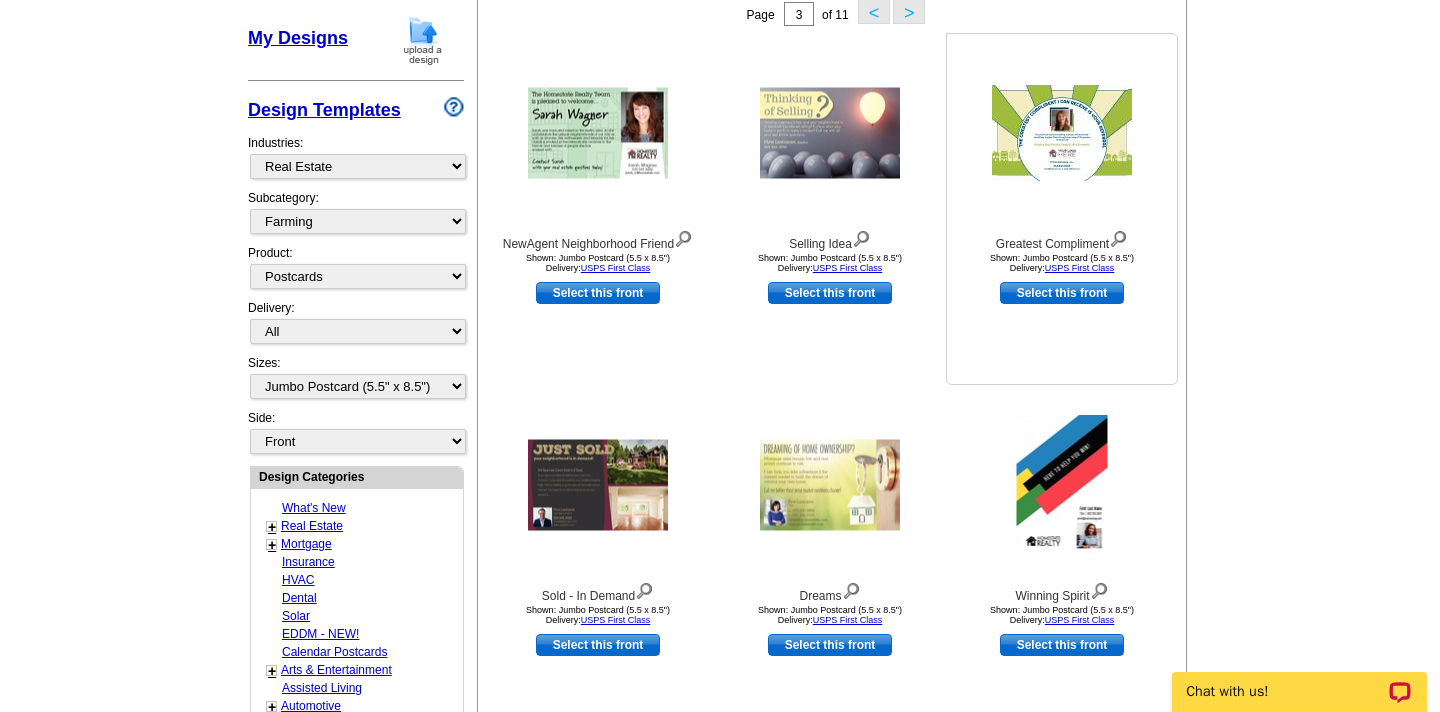 scroll, scrollTop: 366, scrollLeft: 0, axis: vertical 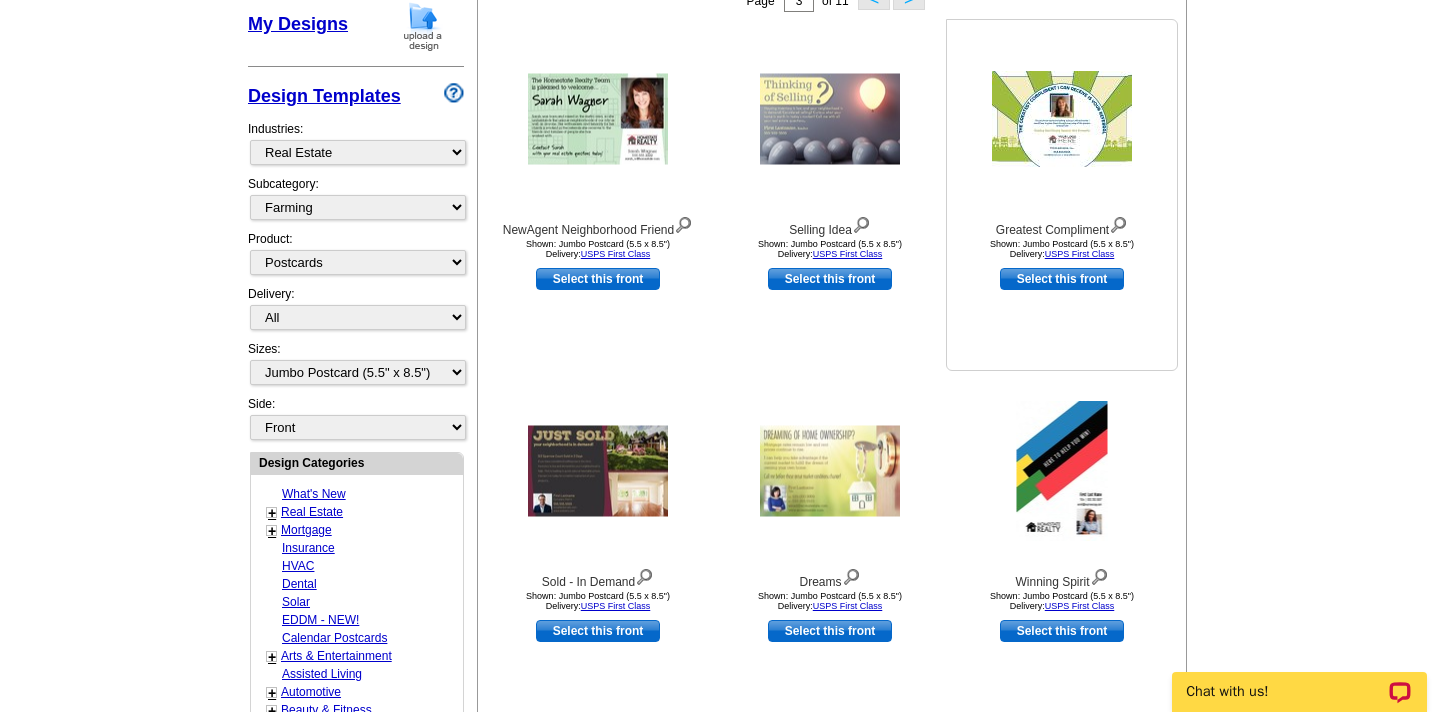 click at bounding box center (1062, 119) 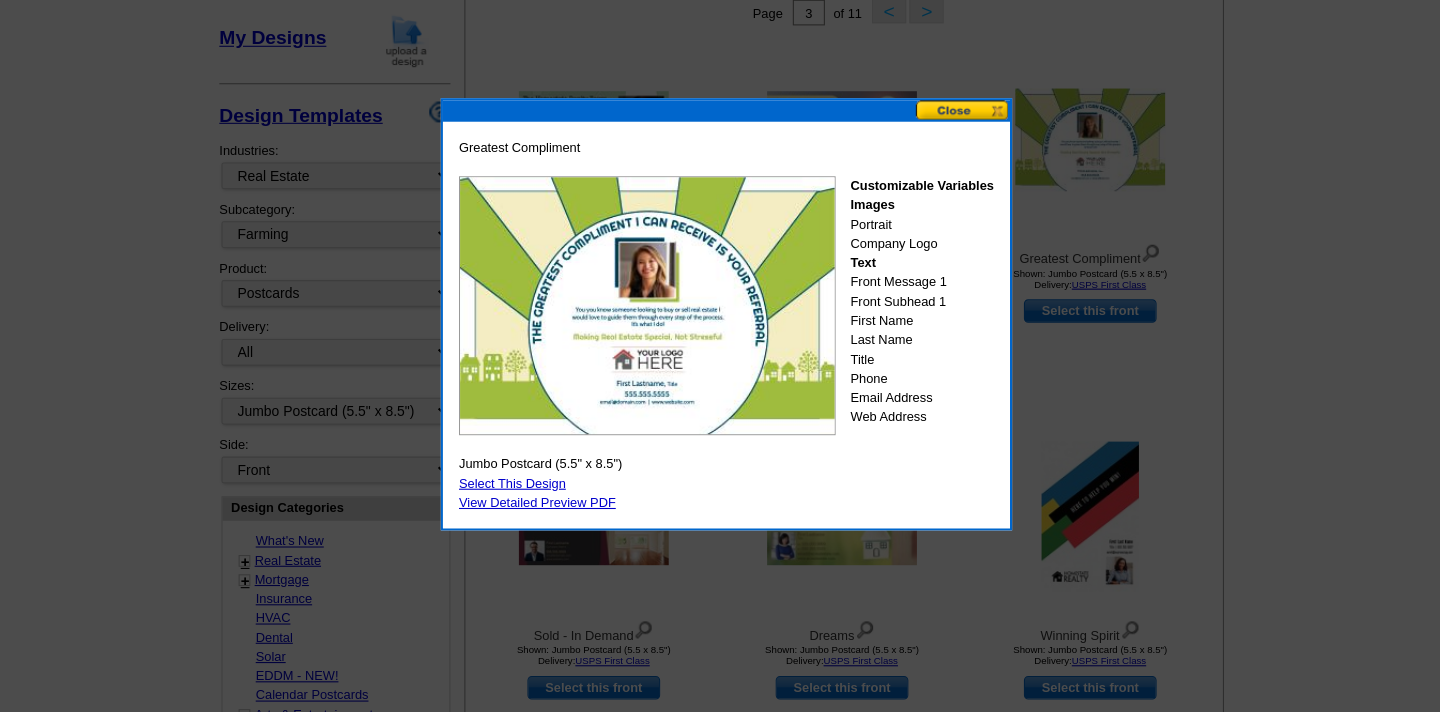 scroll, scrollTop: 335, scrollLeft: 0, axis: vertical 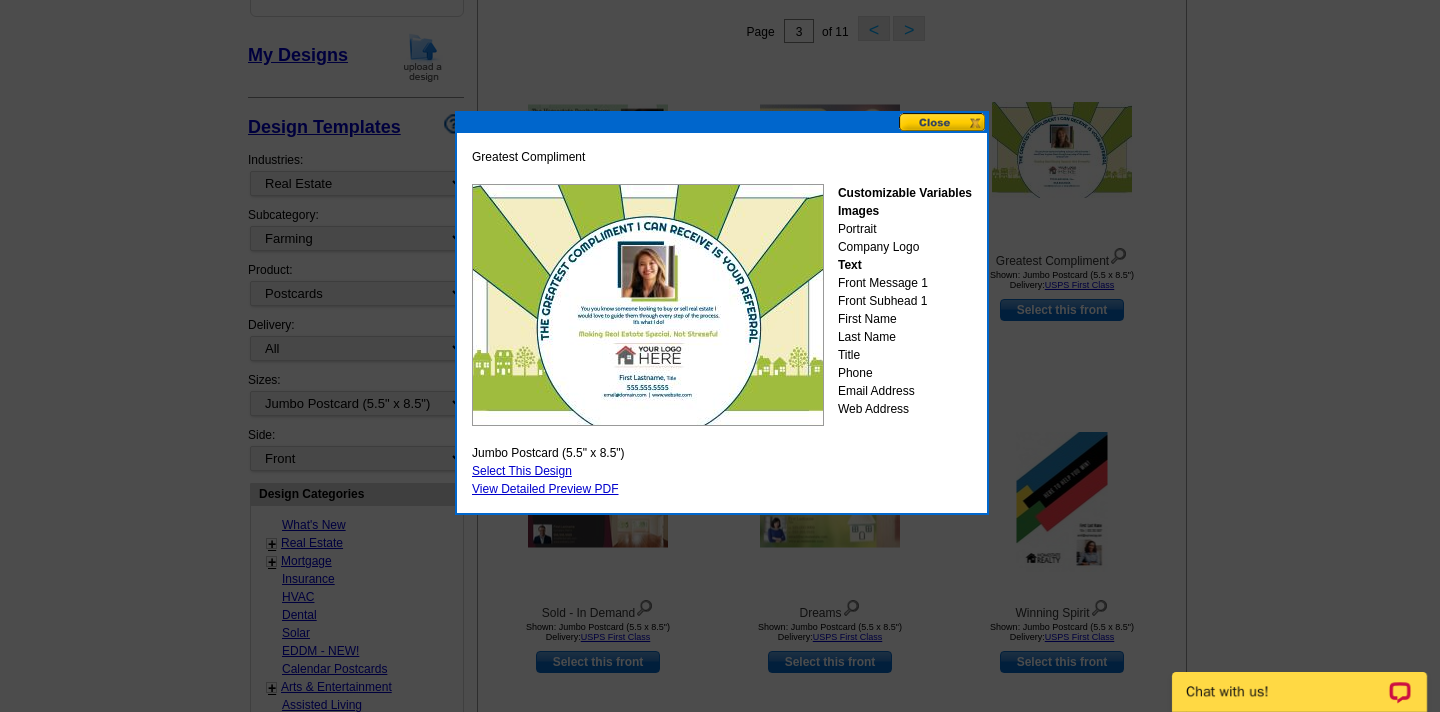 click at bounding box center (943, 122) 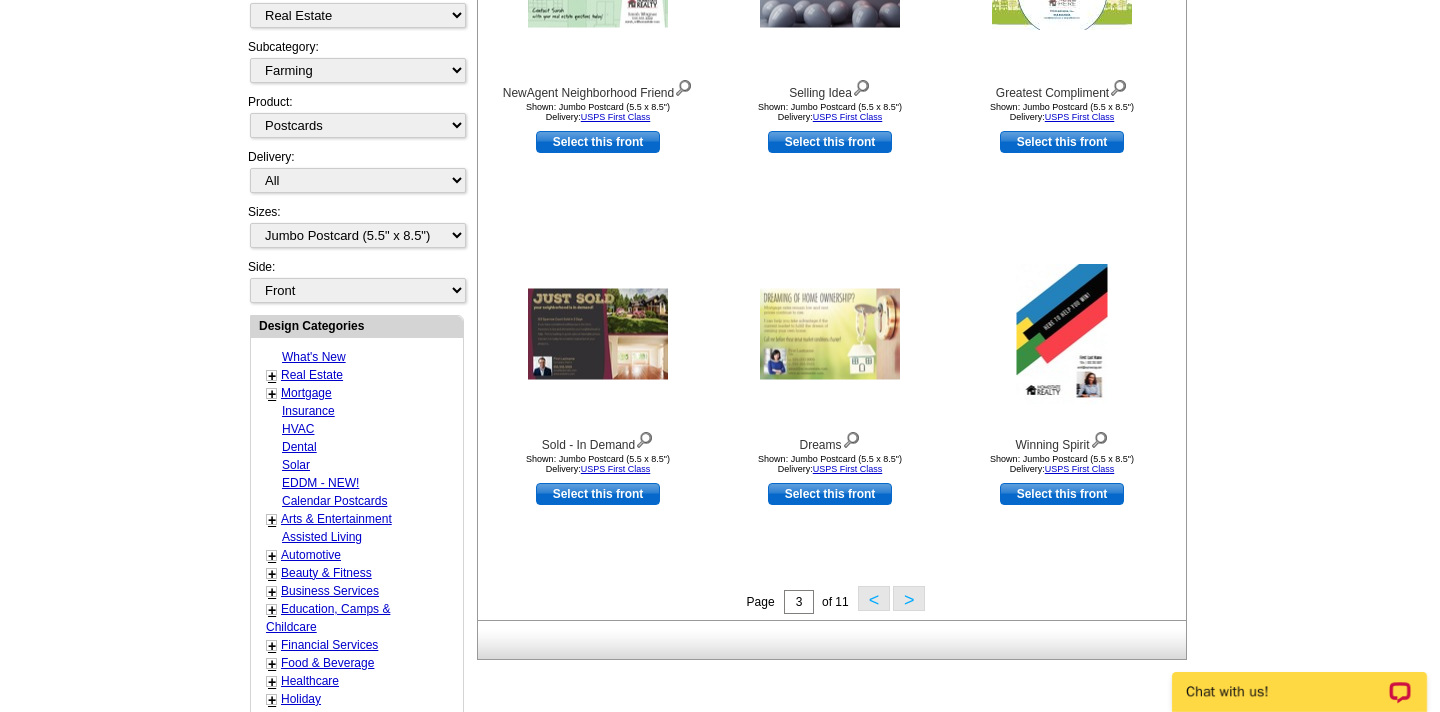 scroll, scrollTop: 505, scrollLeft: 0, axis: vertical 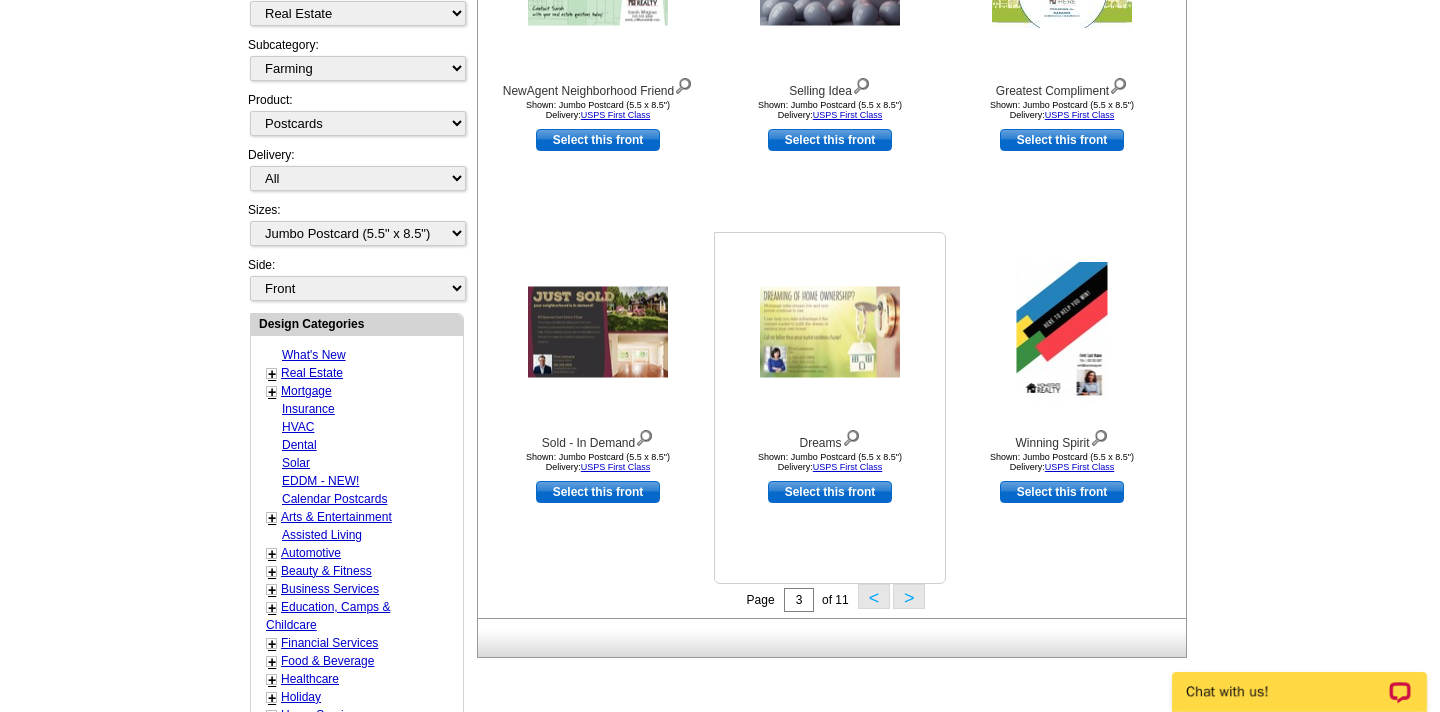 click at bounding box center [830, 332] 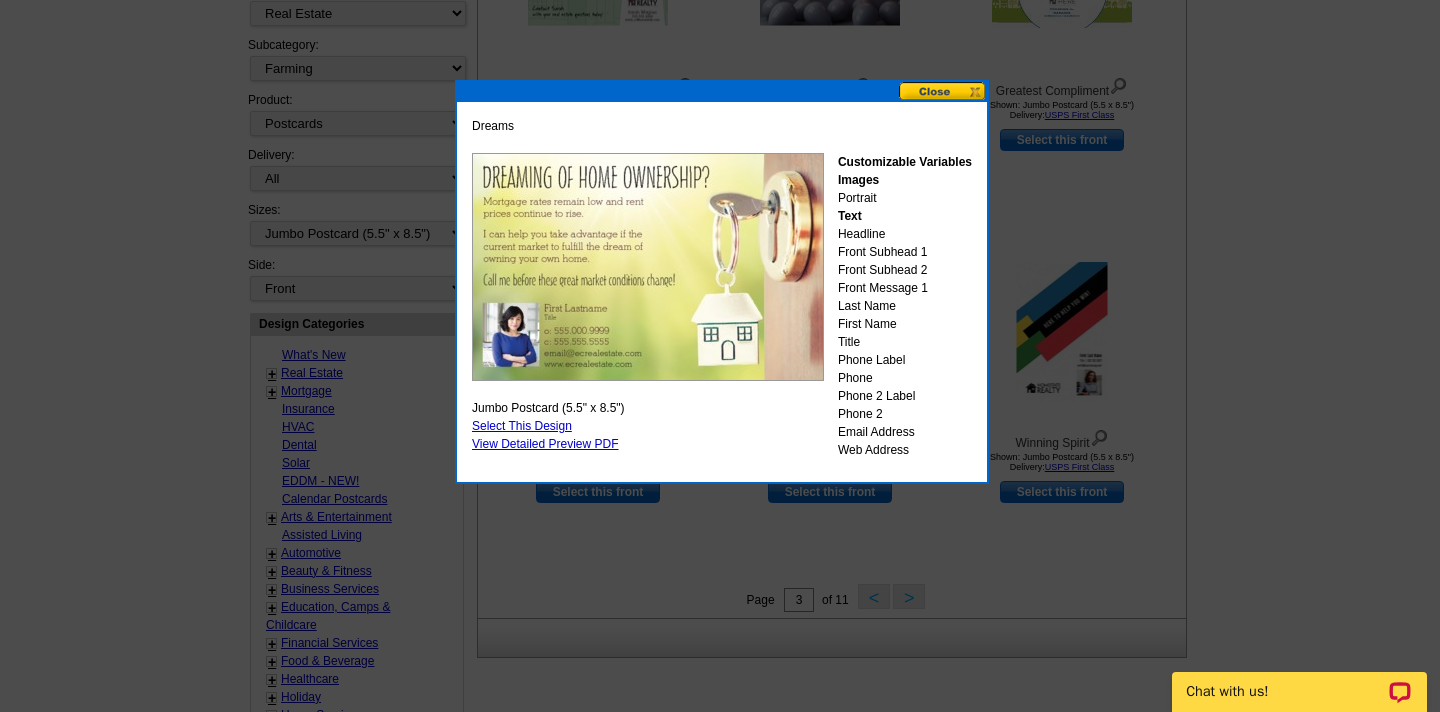 click at bounding box center [943, 91] 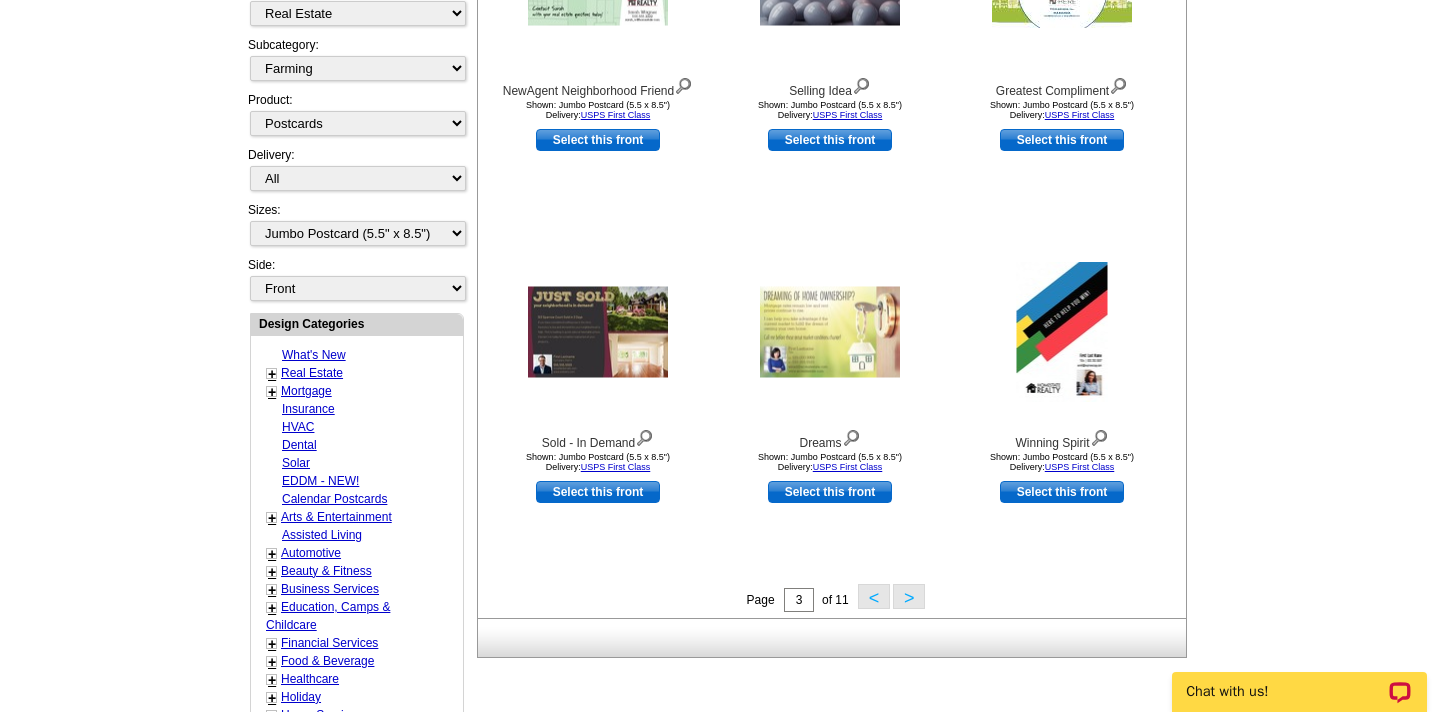 click on ">" at bounding box center (909, 596) 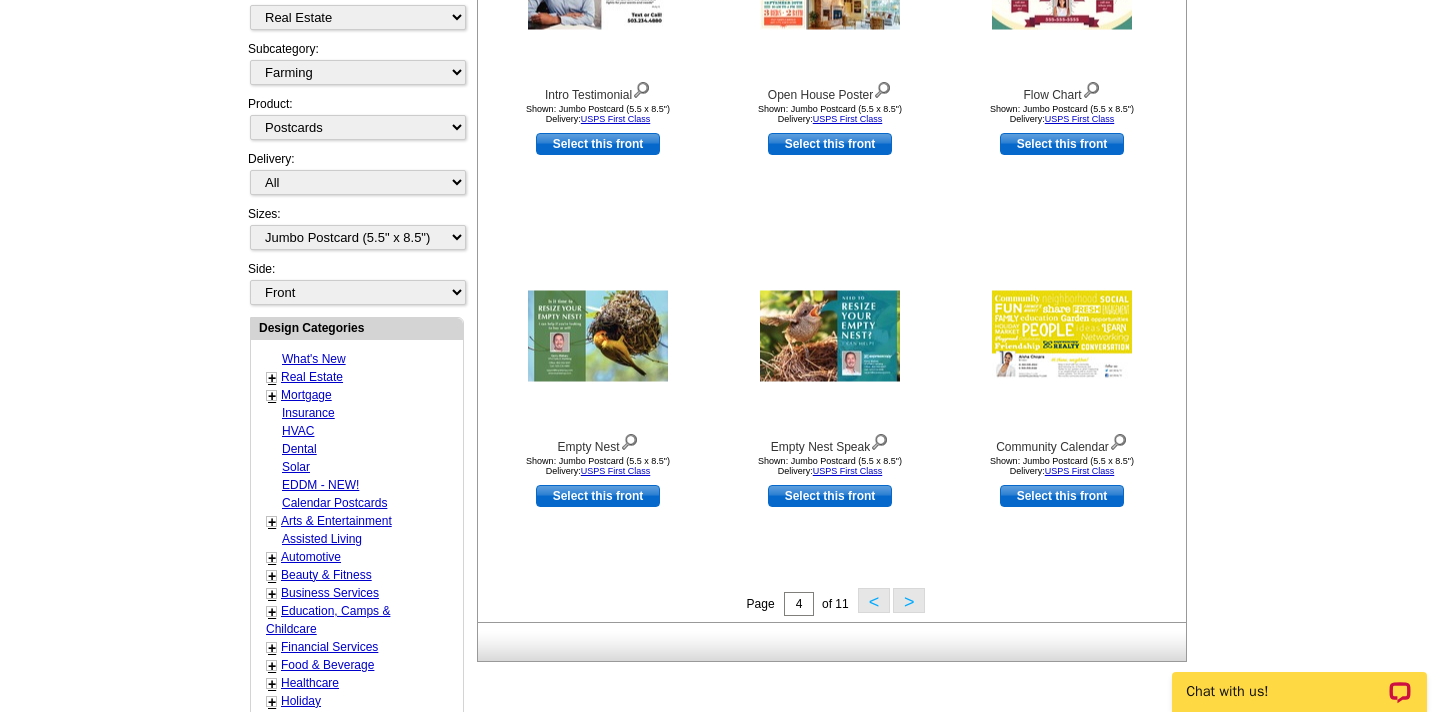 scroll, scrollTop: 503, scrollLeft: 0, axis: vertical 